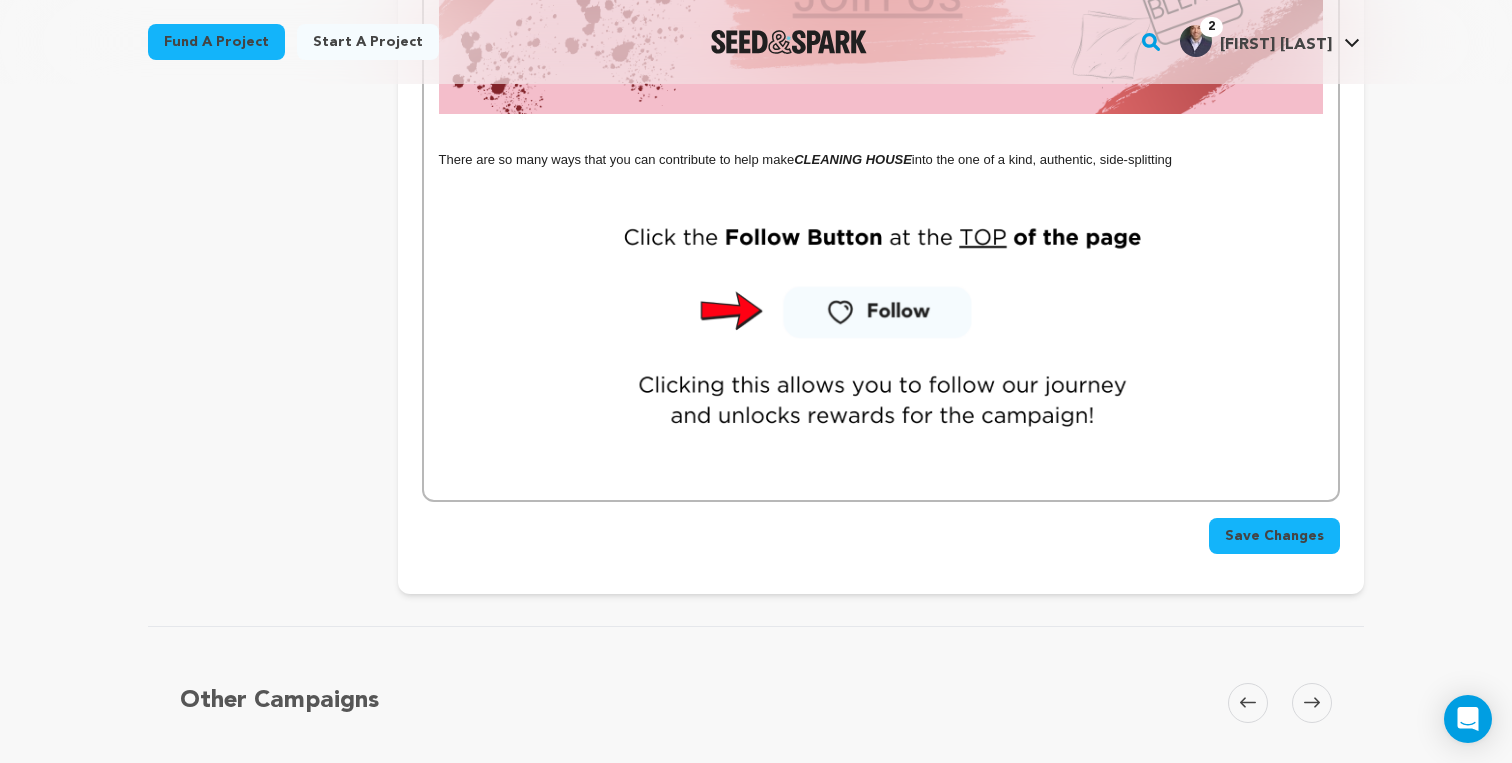 scroll, scrollTop: 4584, scrollLeft: 0, axis: vertical 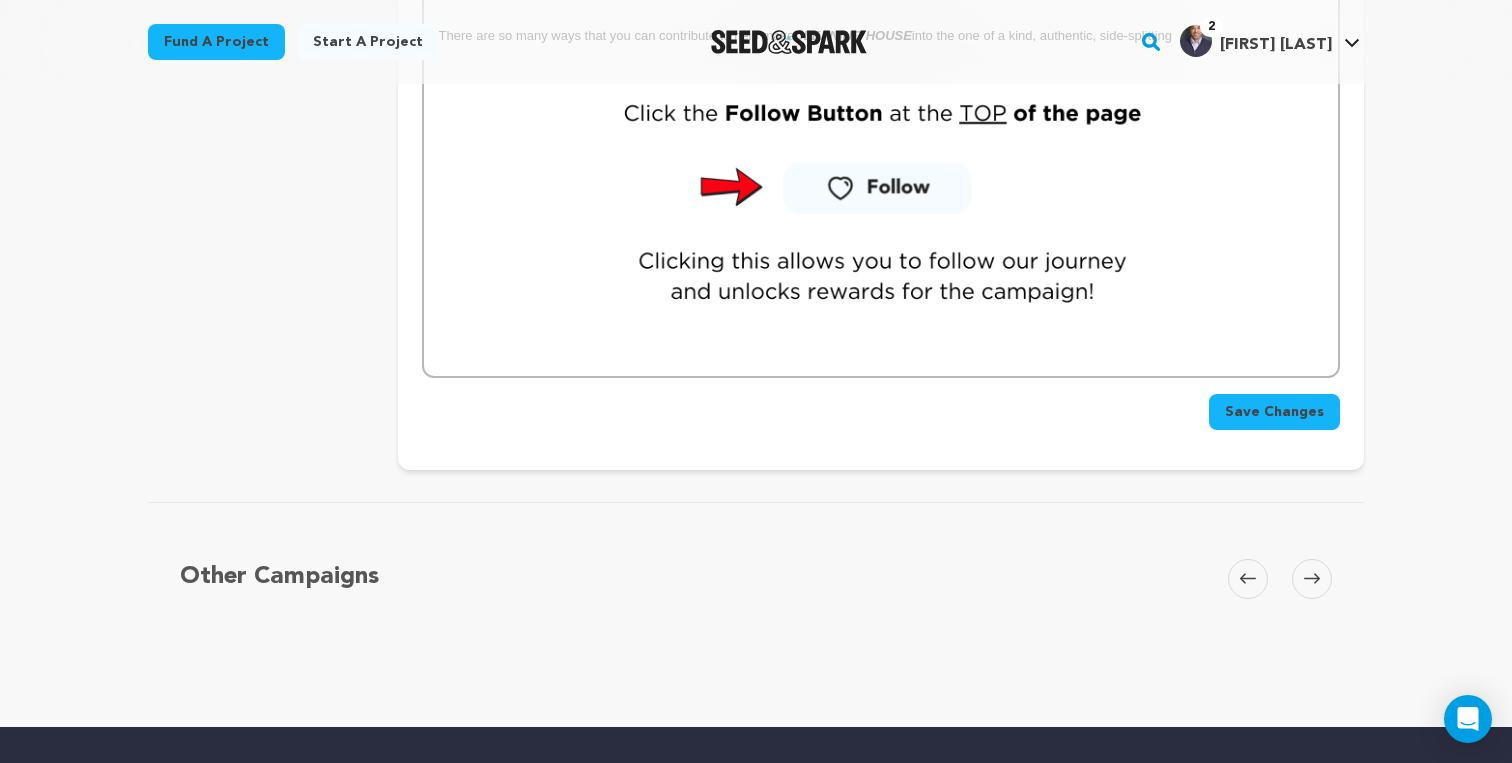 click on "Save Changes" at bounding box center [1274, 412] 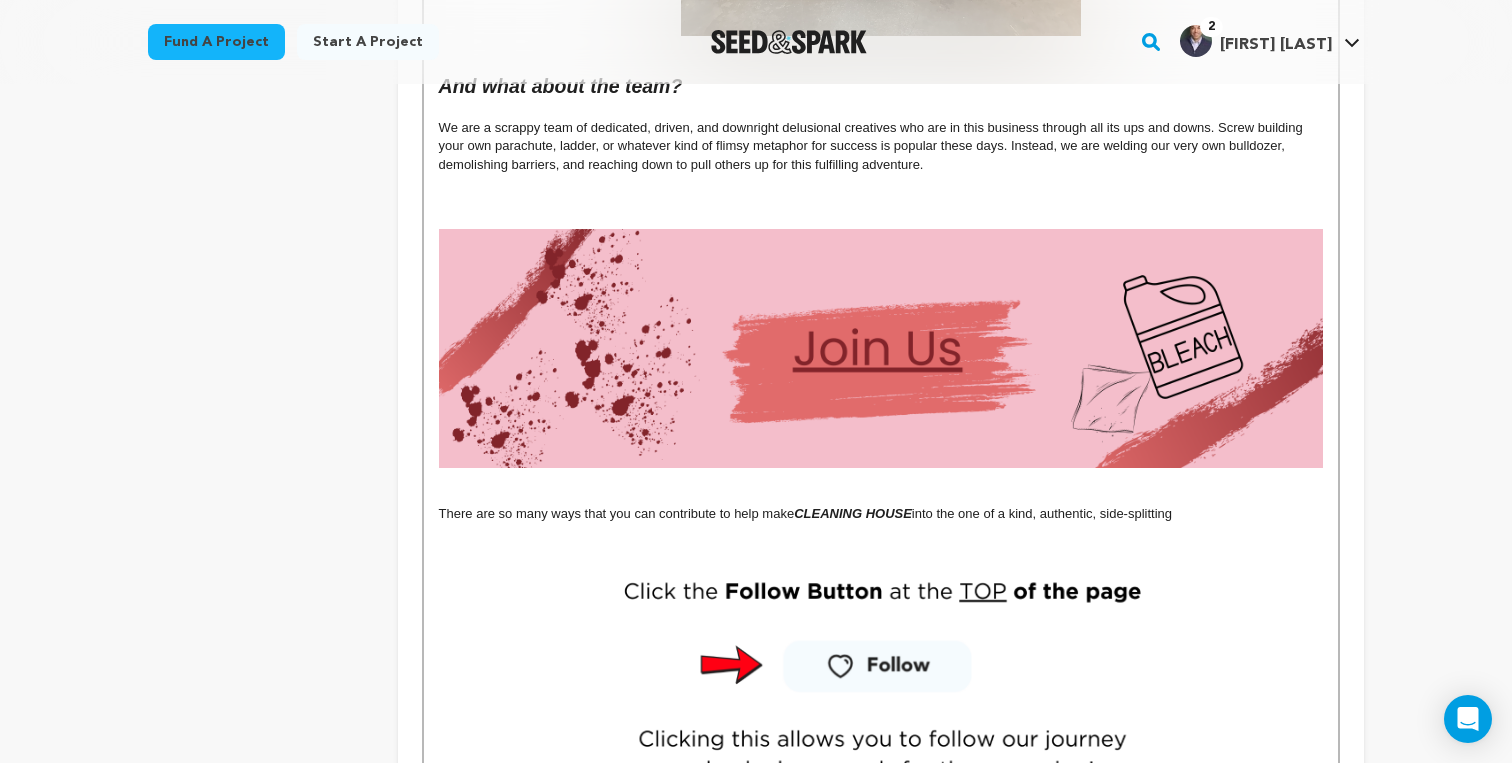 scroll, scrollTop: 4115, scrollLeft: 0, axis: vertical 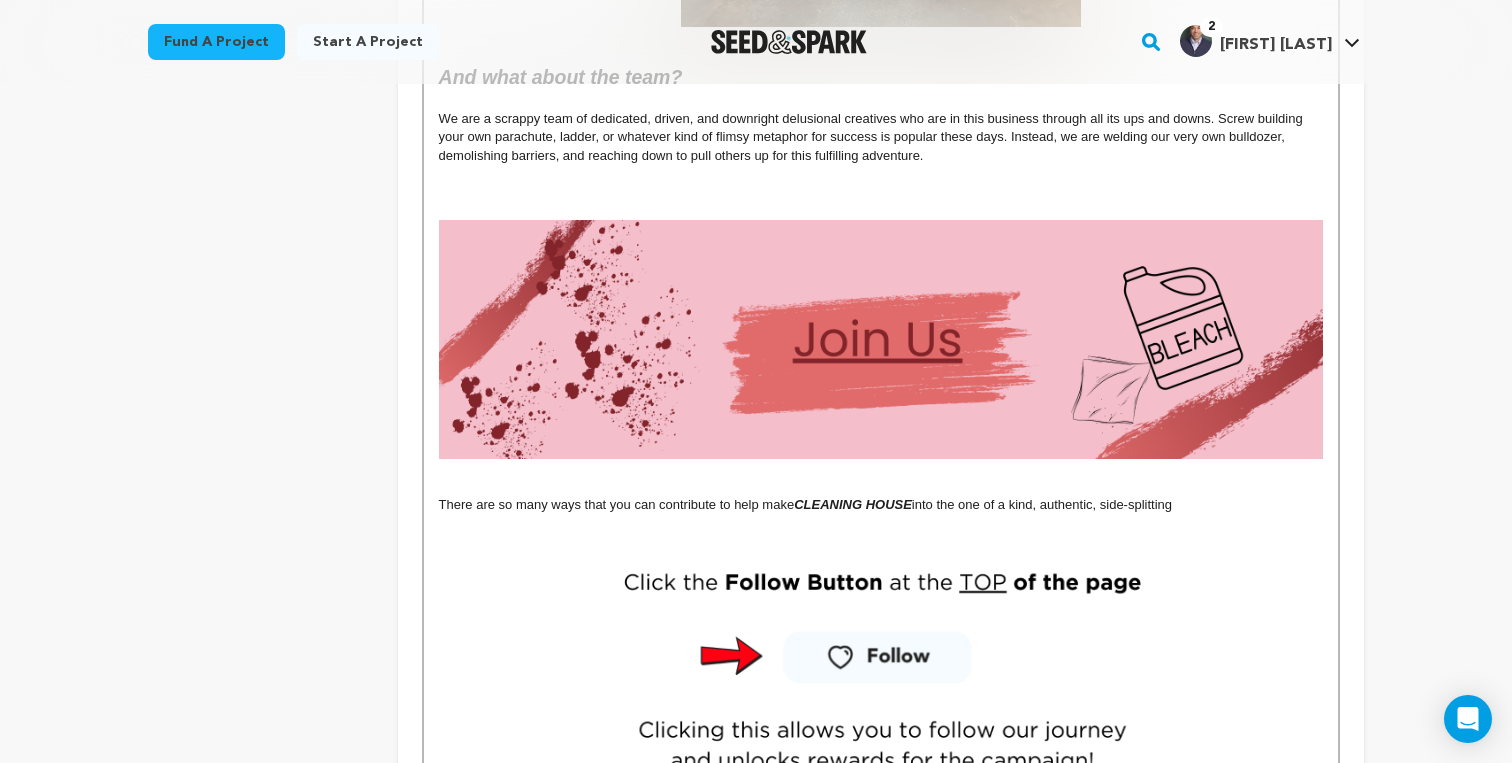 click on "There are so many ways that you can contribute to help make  CLEANING HOUSE  into the one of a kind, authentic, side-splitting" at bounding box center [881, 505] 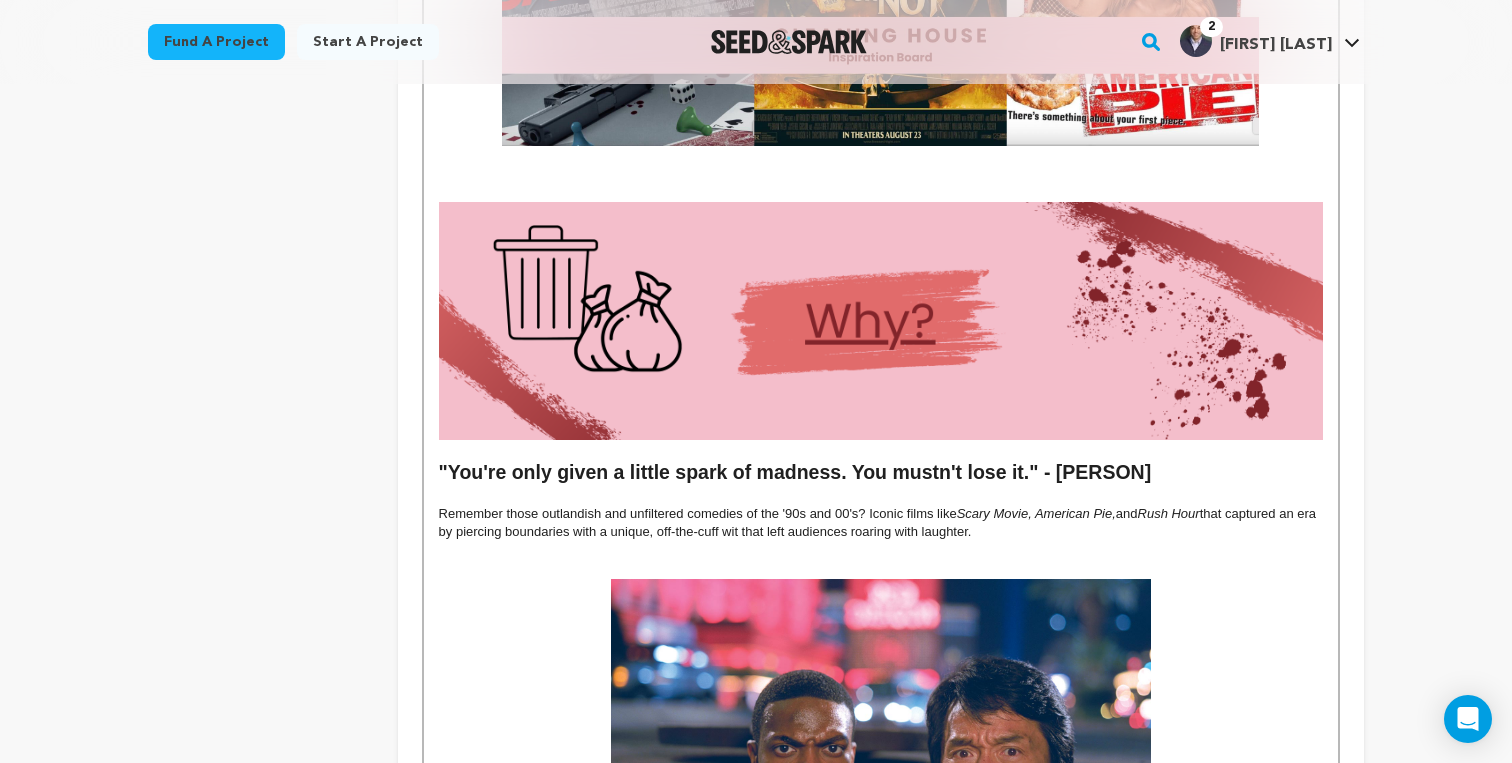 scroll, scrollTop: 2481, scrollLeft: 0, axis: vertical 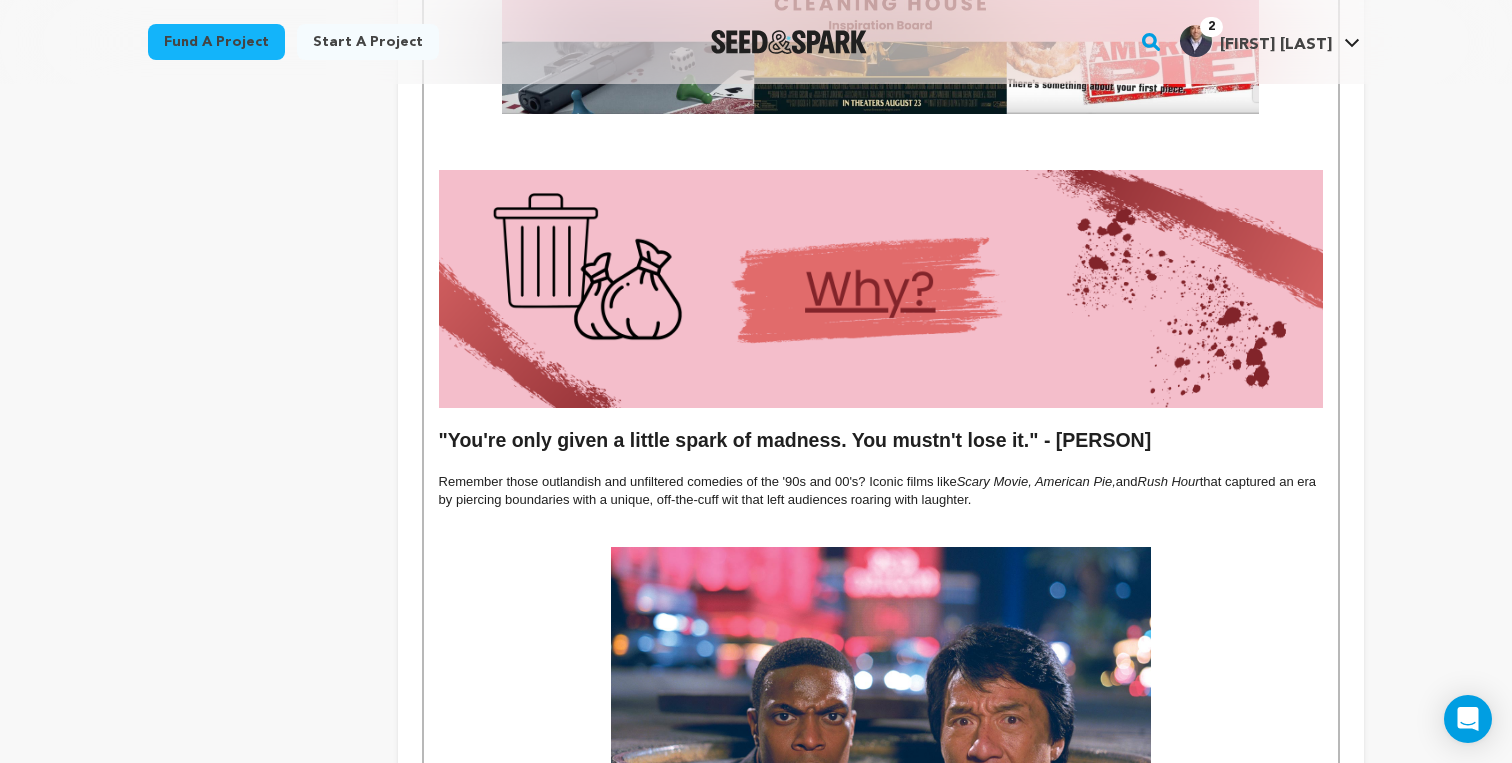 click at bounding box center [881, 464] 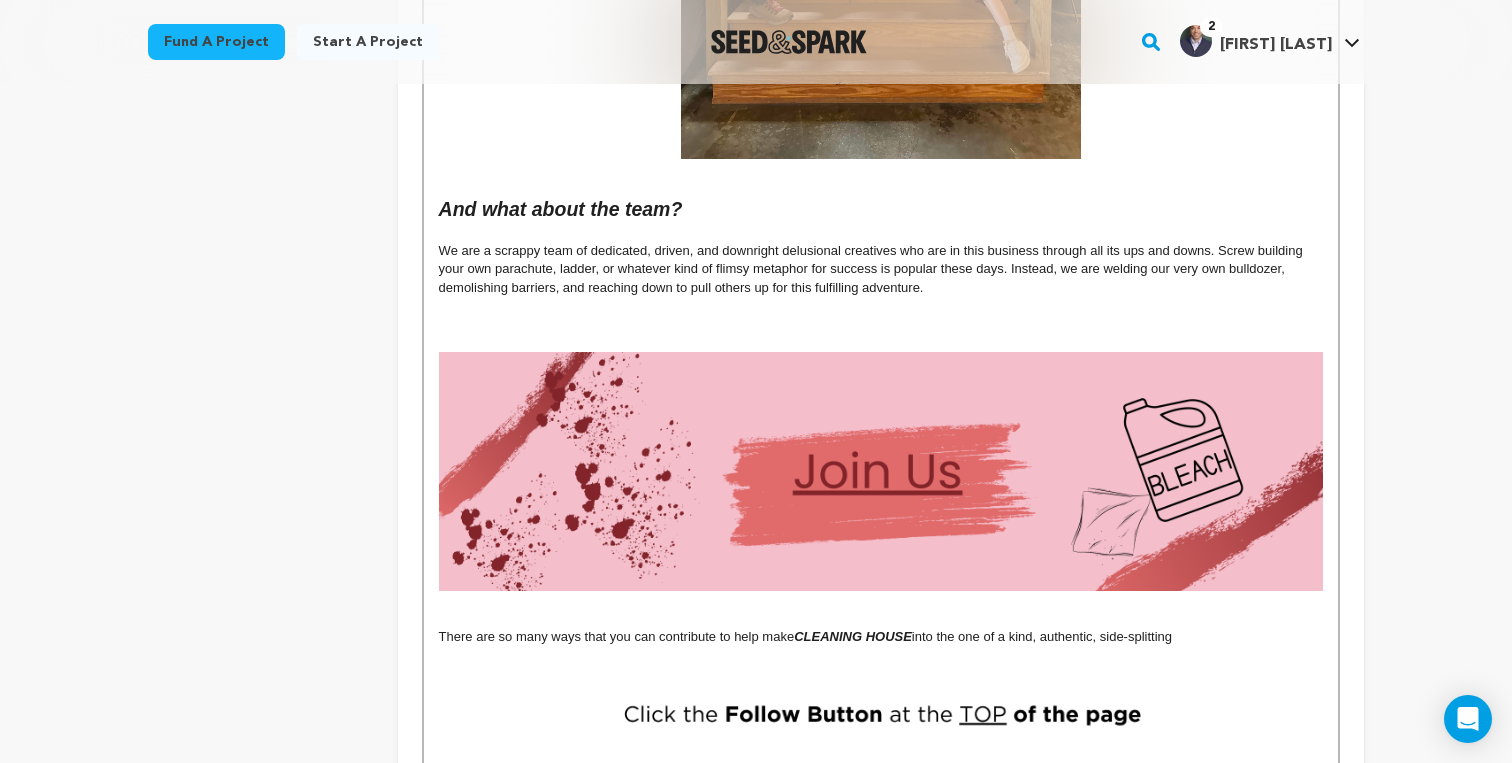 scroll, scrollTop: 3928, scrollLeft: 0, axis: vertical 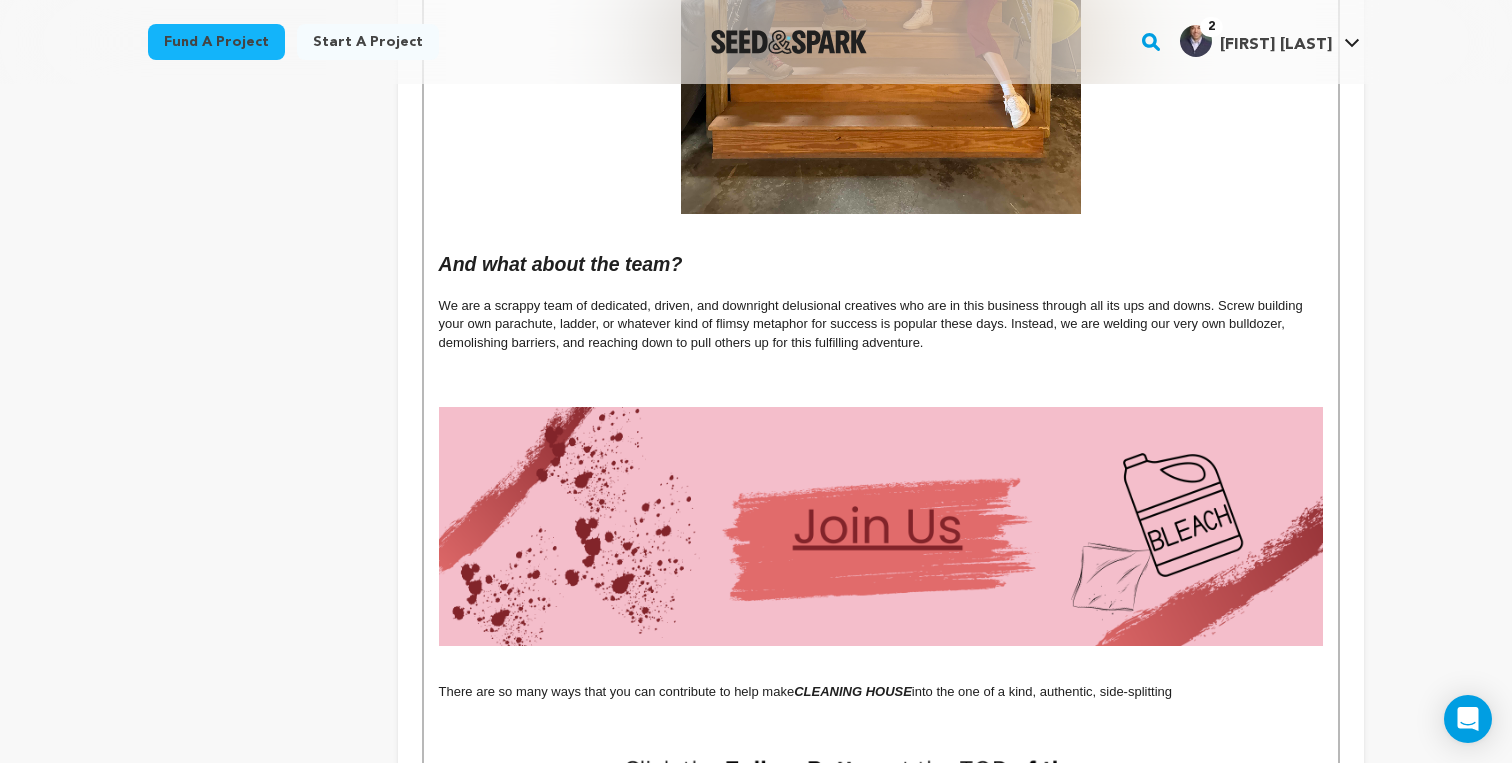click at bounding box center (881, 361) 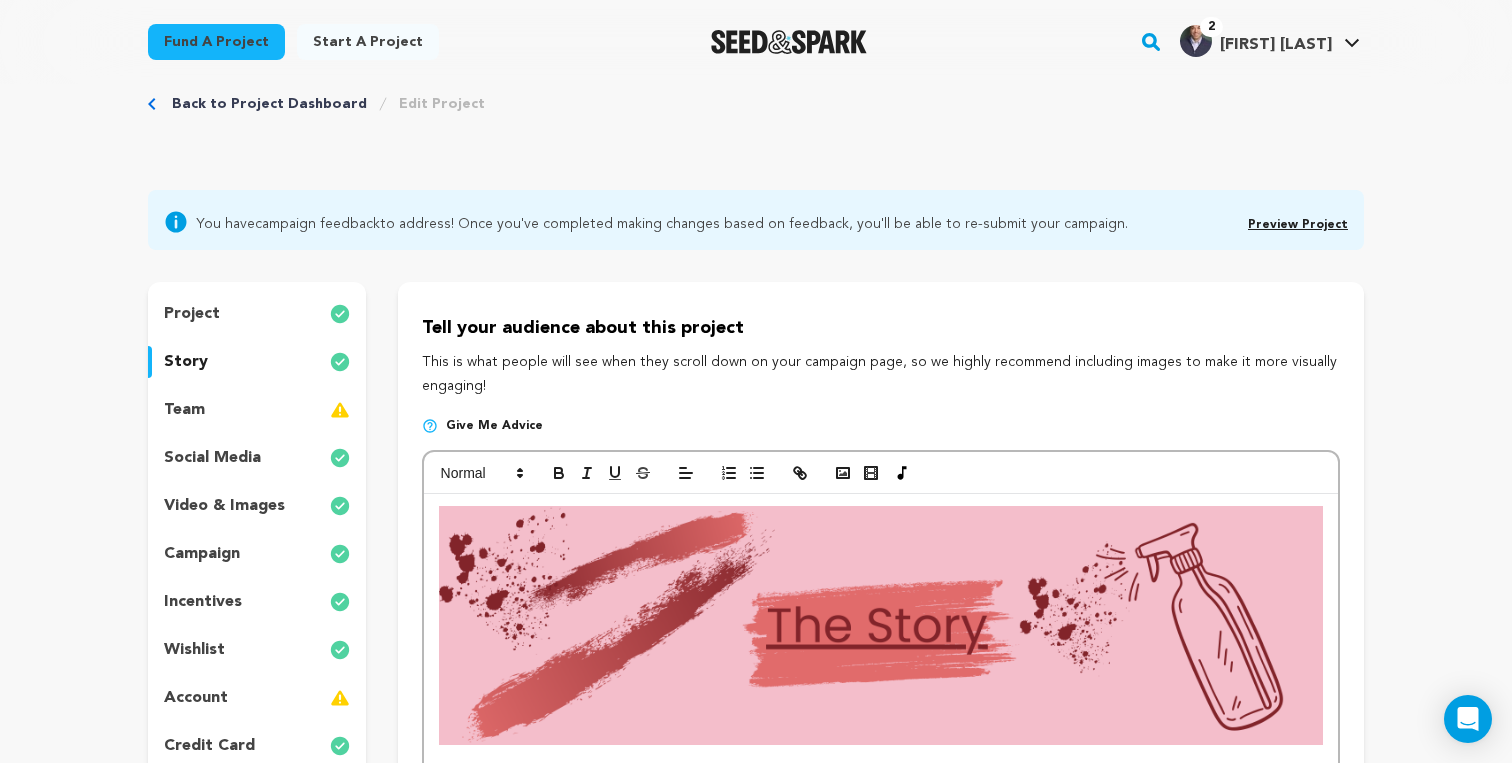 scroll, scrollTop: 41, scrollLeft: 0, axis: vertical 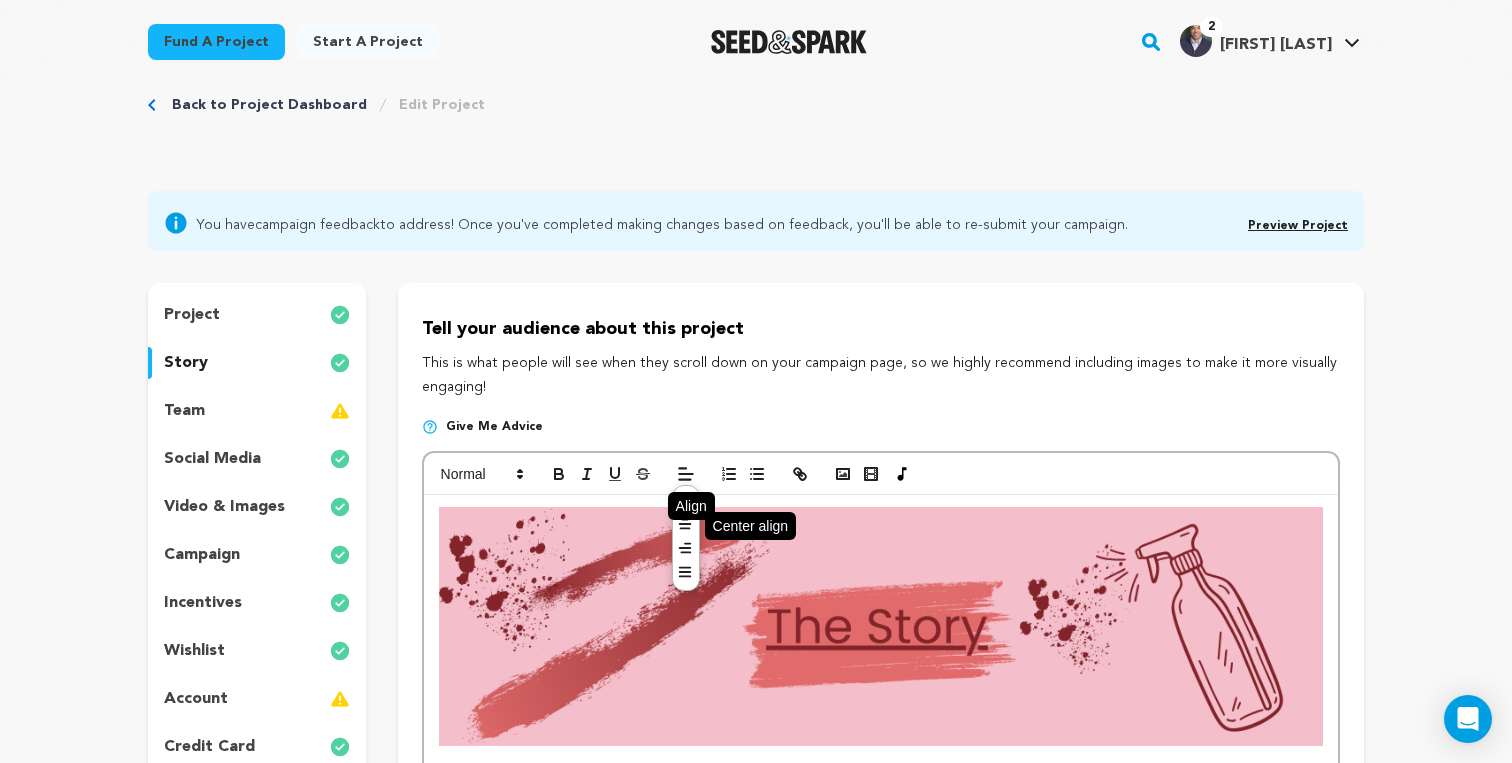 click at bounding box center (685, 526) 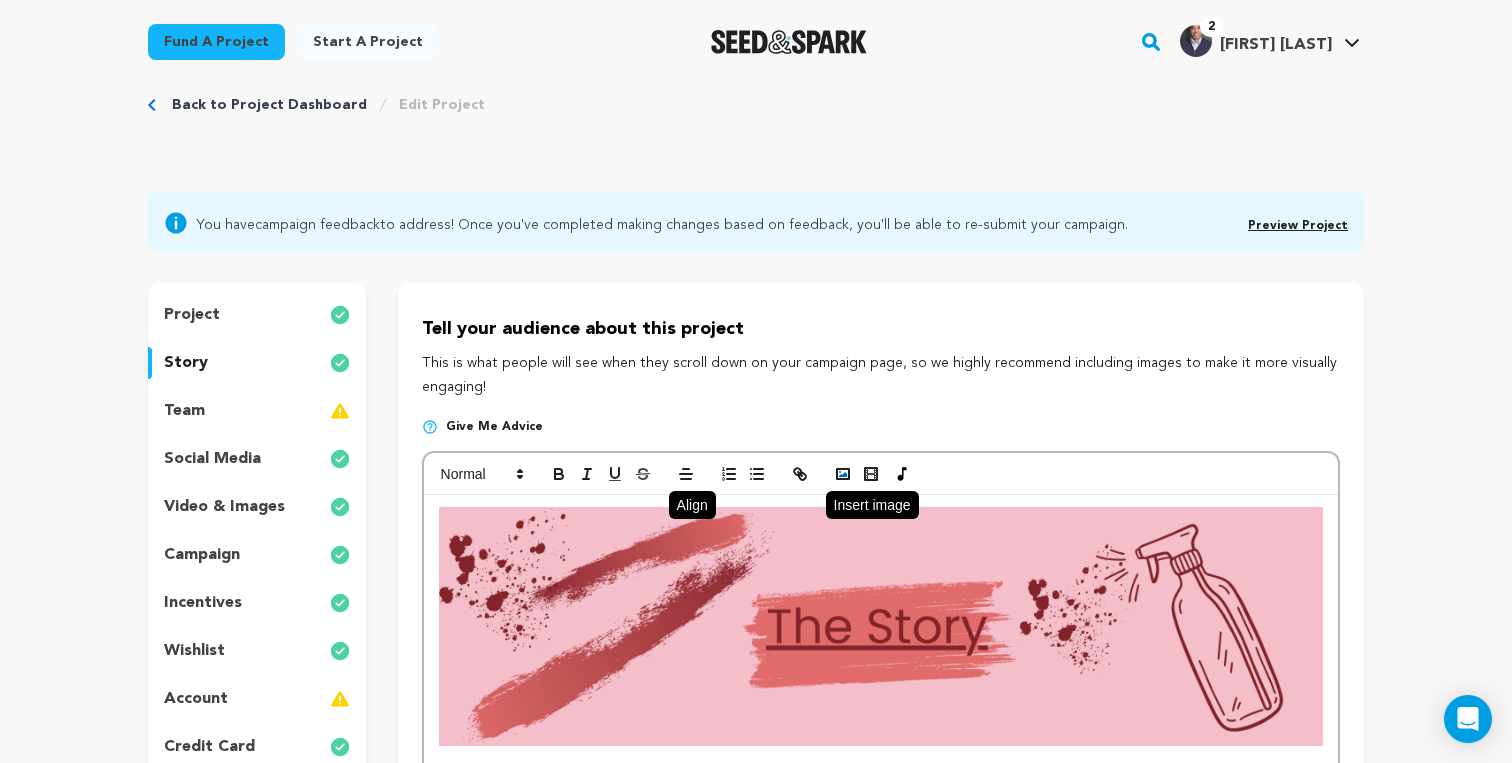 click at bounding box center [843, 474] 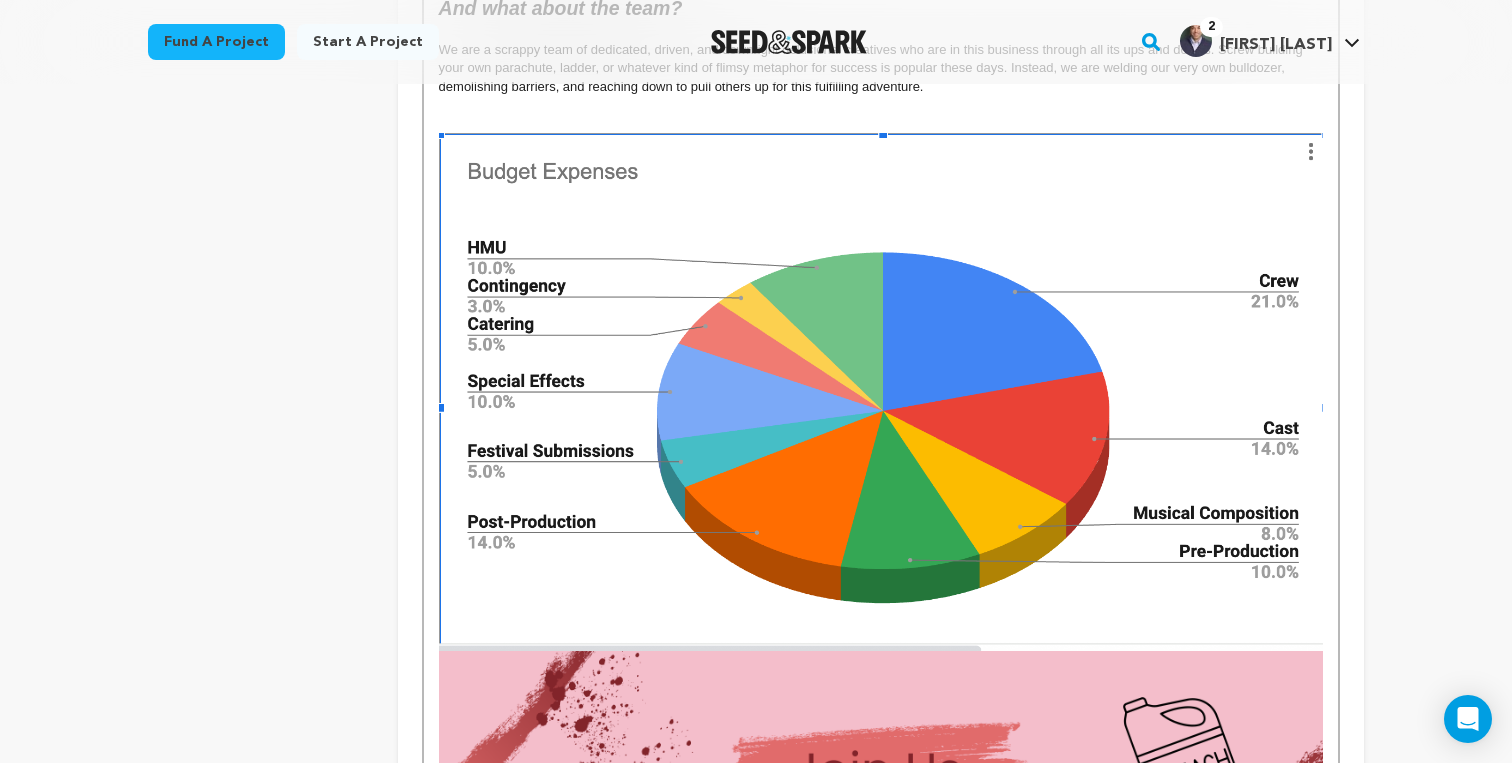 scroll, scrollTop: 4179, scrollLeft: 0, axis: vertical 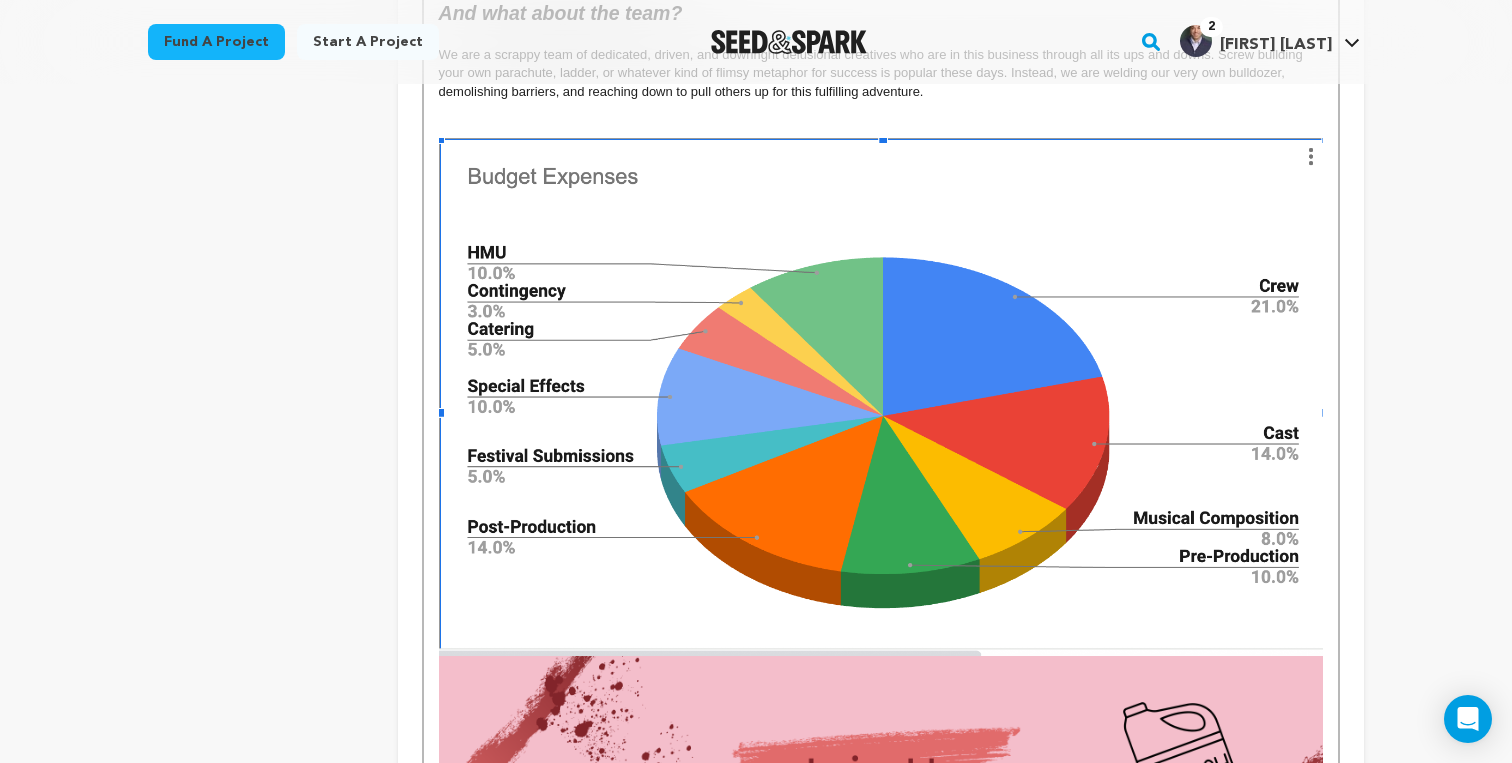 click at bounding box center [881, 397] 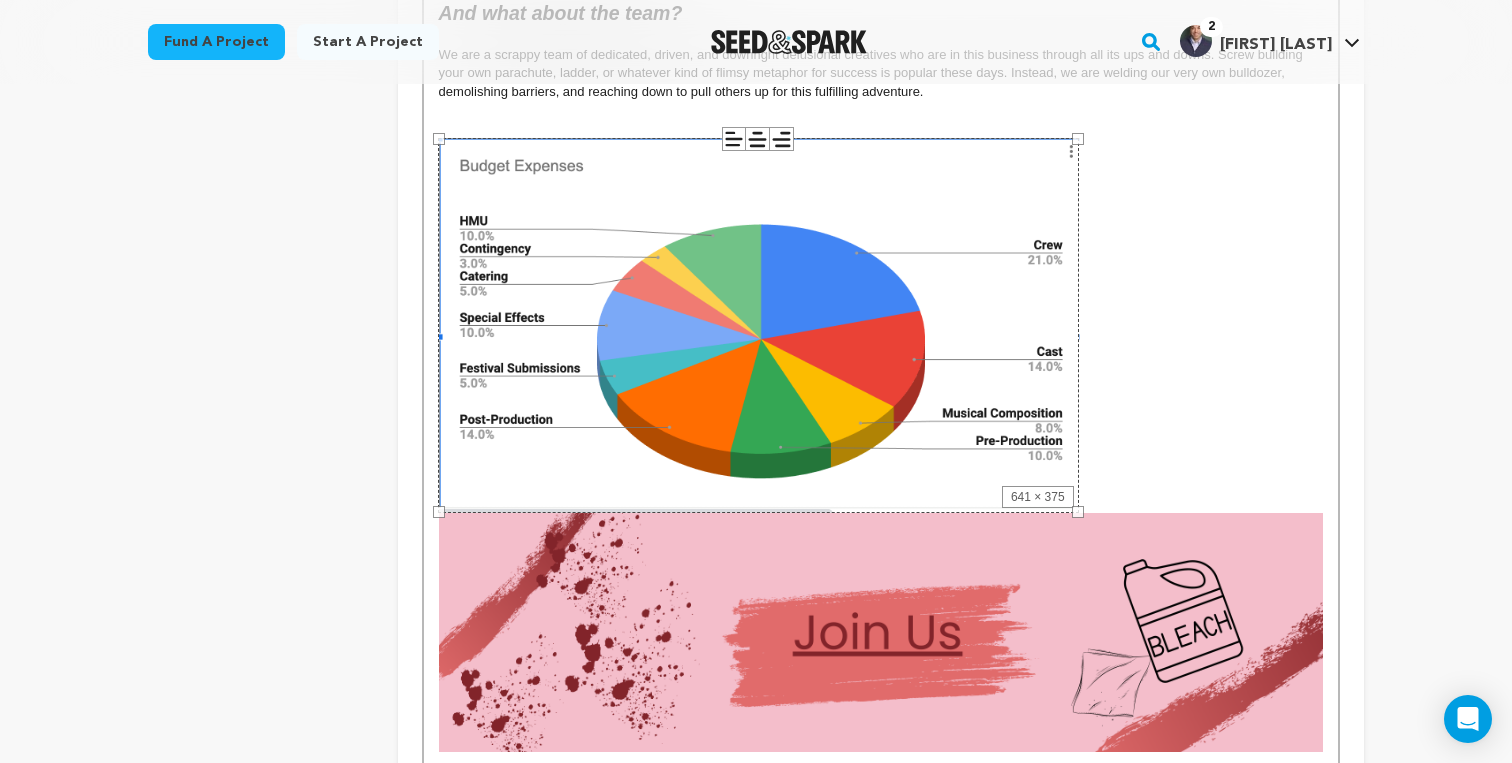 drag, startPoint x: 440, startPoint y: 137, endPoint x: 683, endPoint y: 247, distance: 266.7377 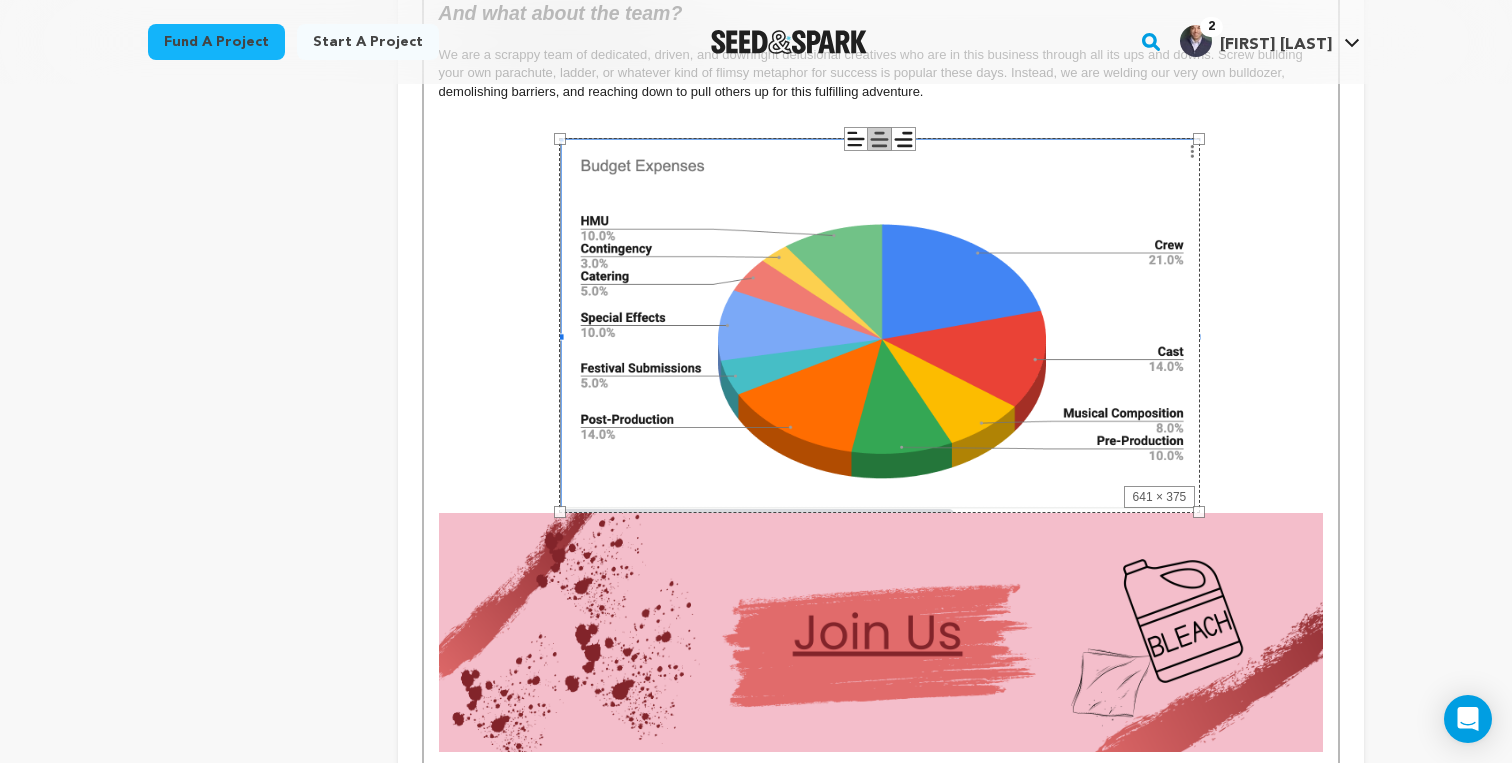 click at bounding box center [881, 325] 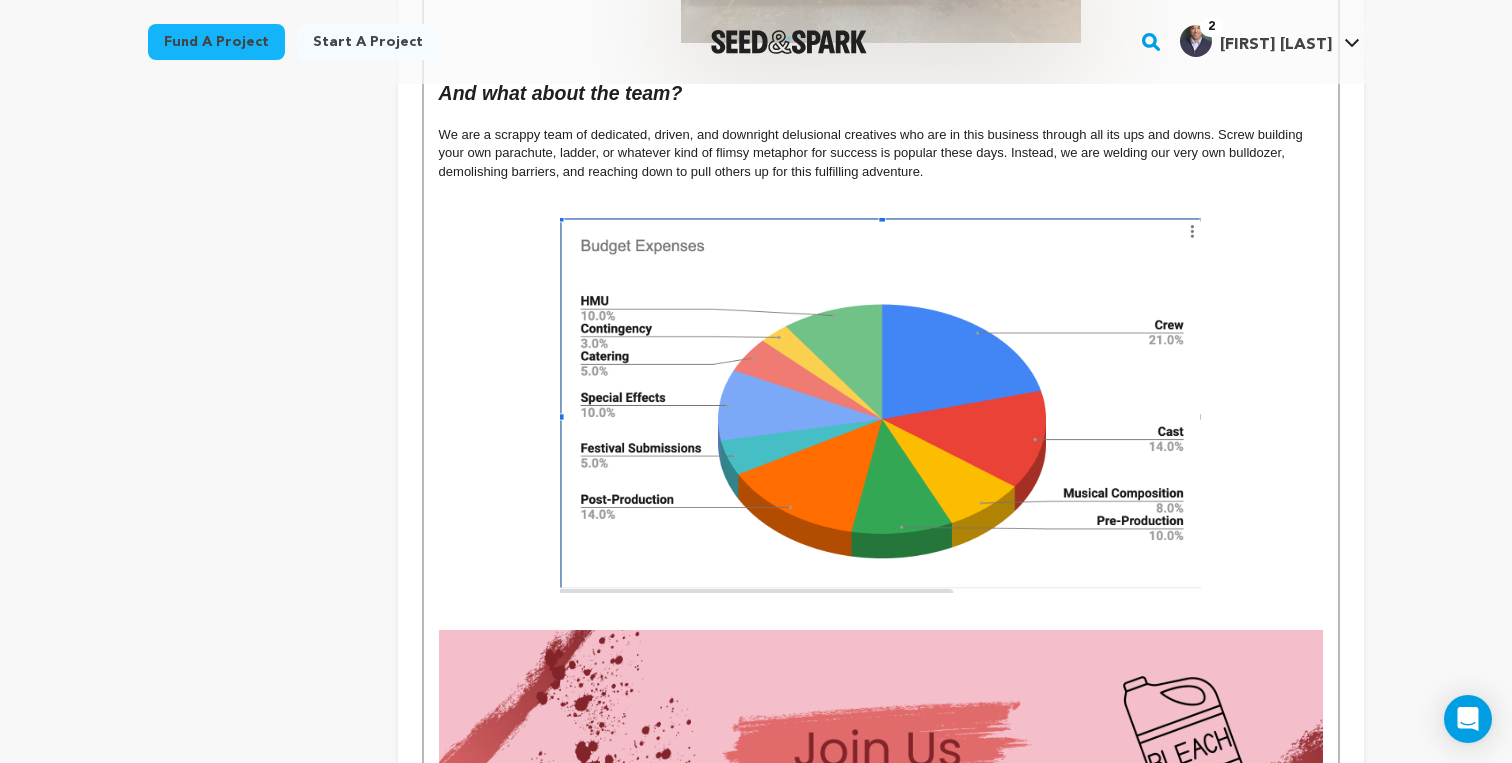 scroll, scrollTop: 4103, scrollLeft: 0, axis: vertical 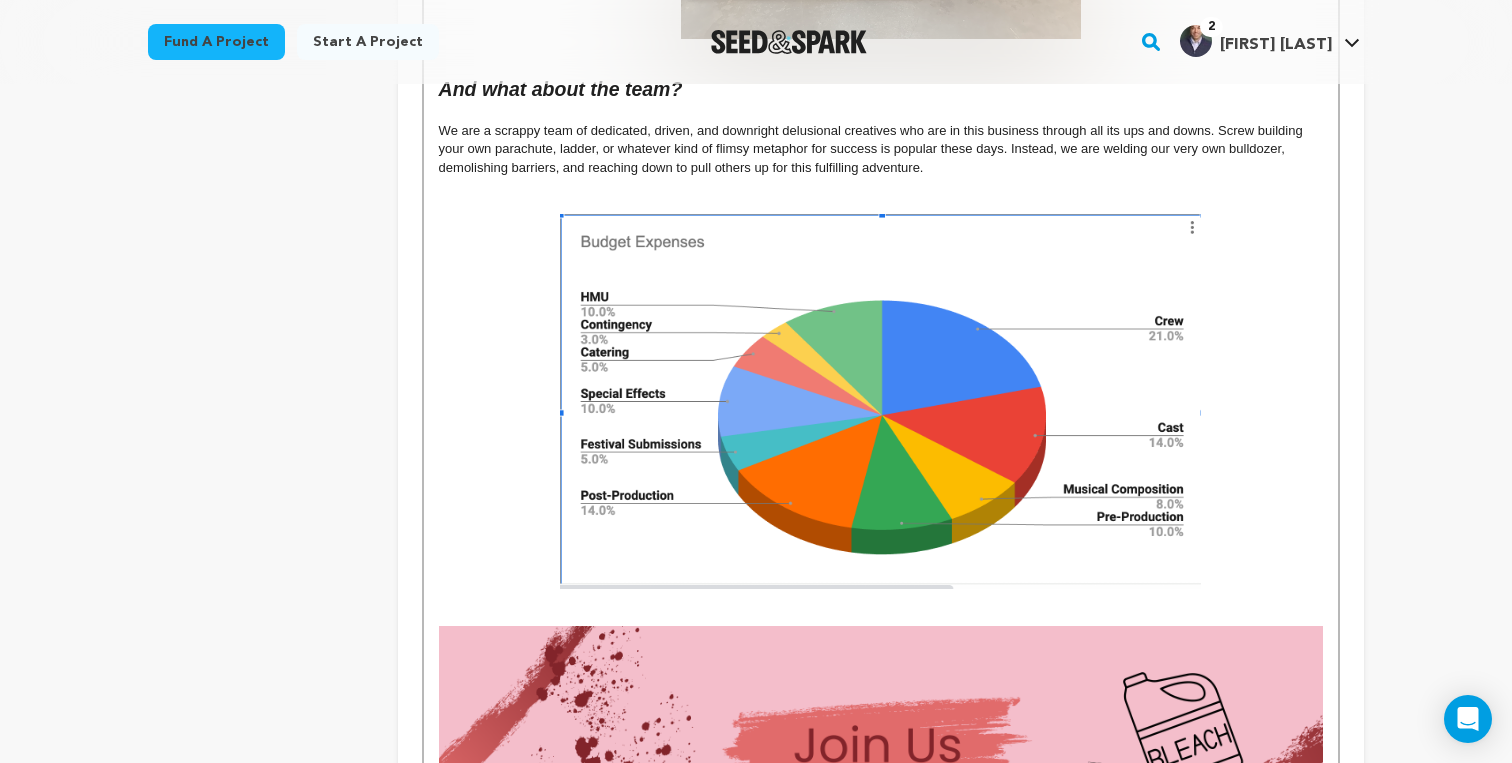 click at bounding box center (880, 401) 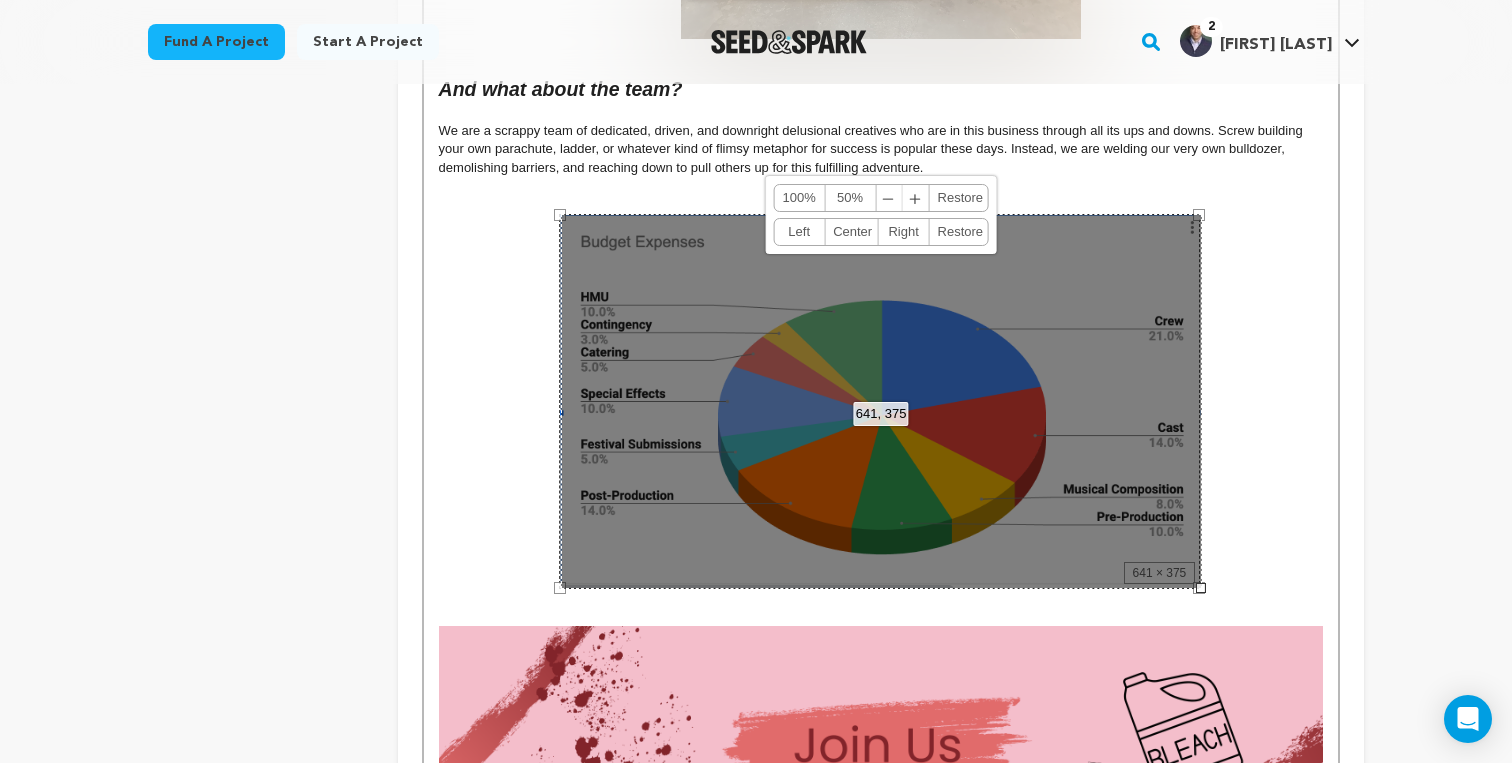 click at bounding box center [881, 598] 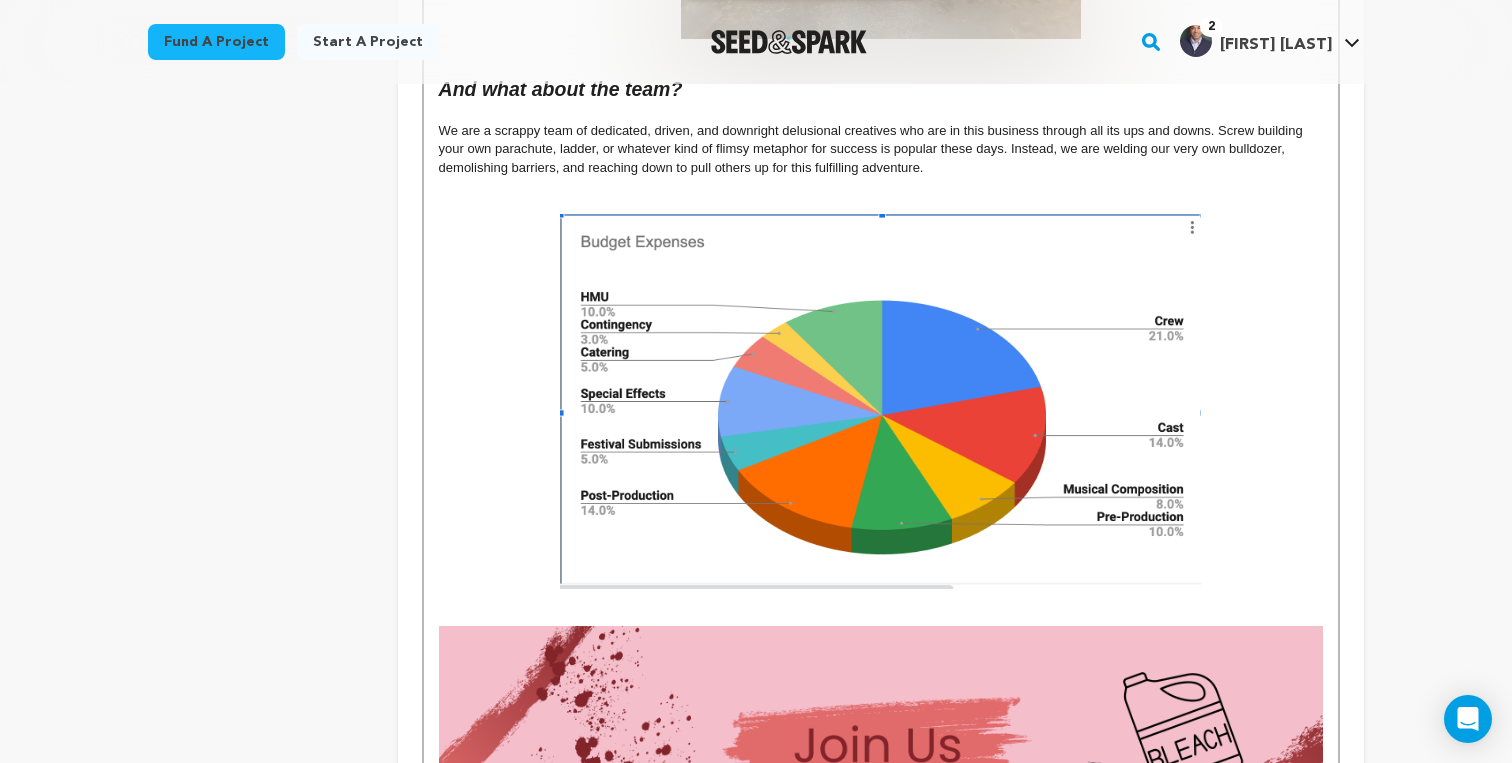 click at bounding box center (881, 401) 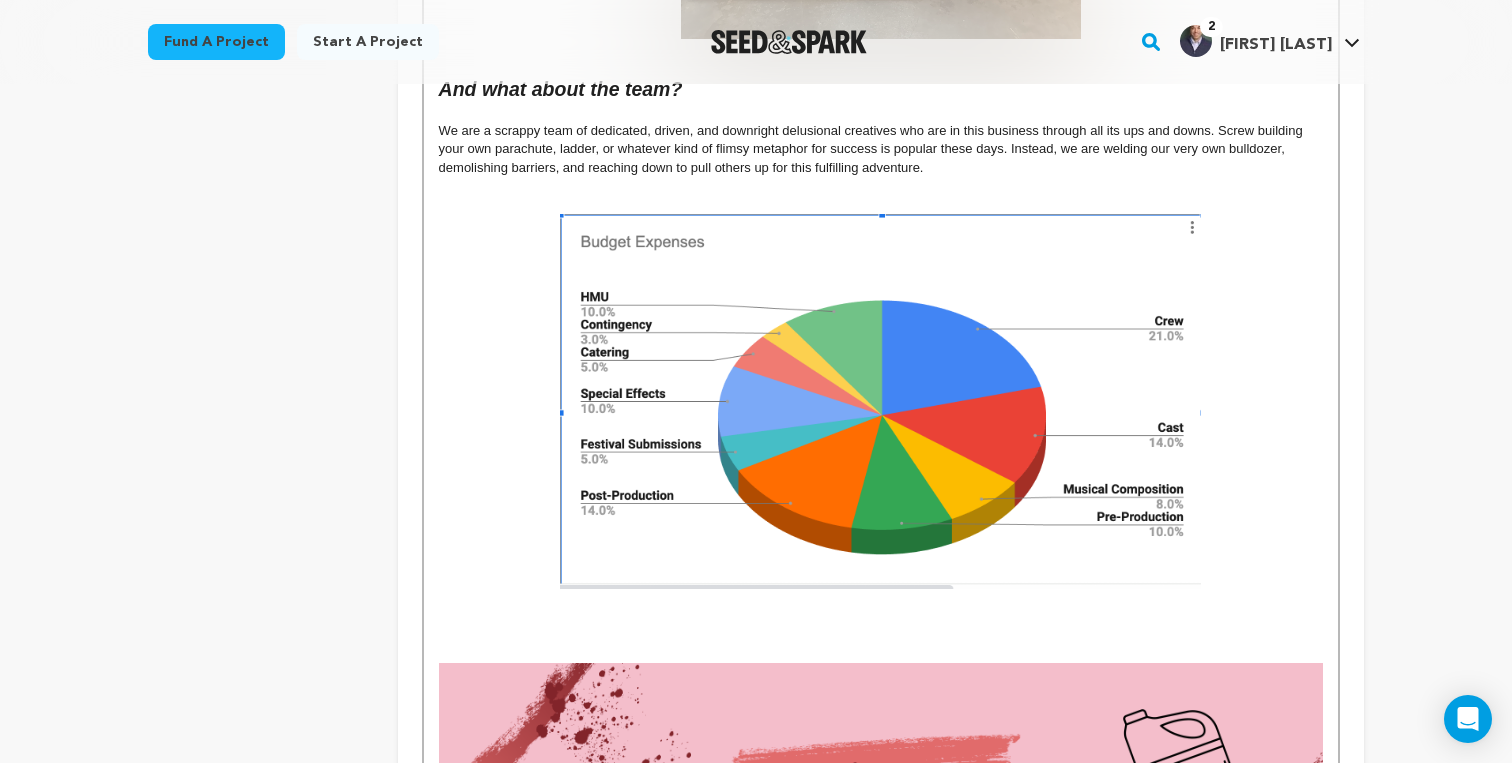 click at bounding box center [881, 401] 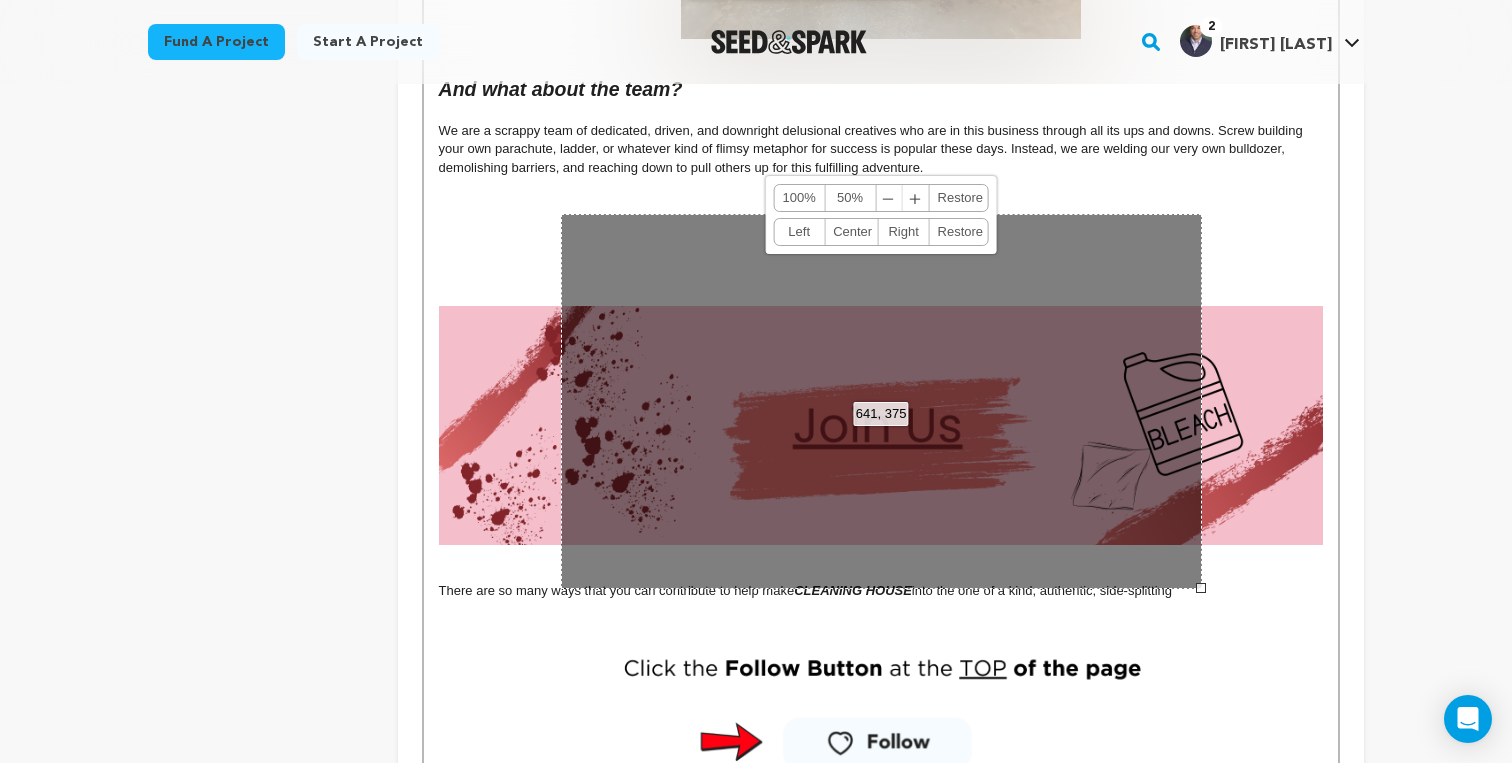 click at bounding box center (881, 241) 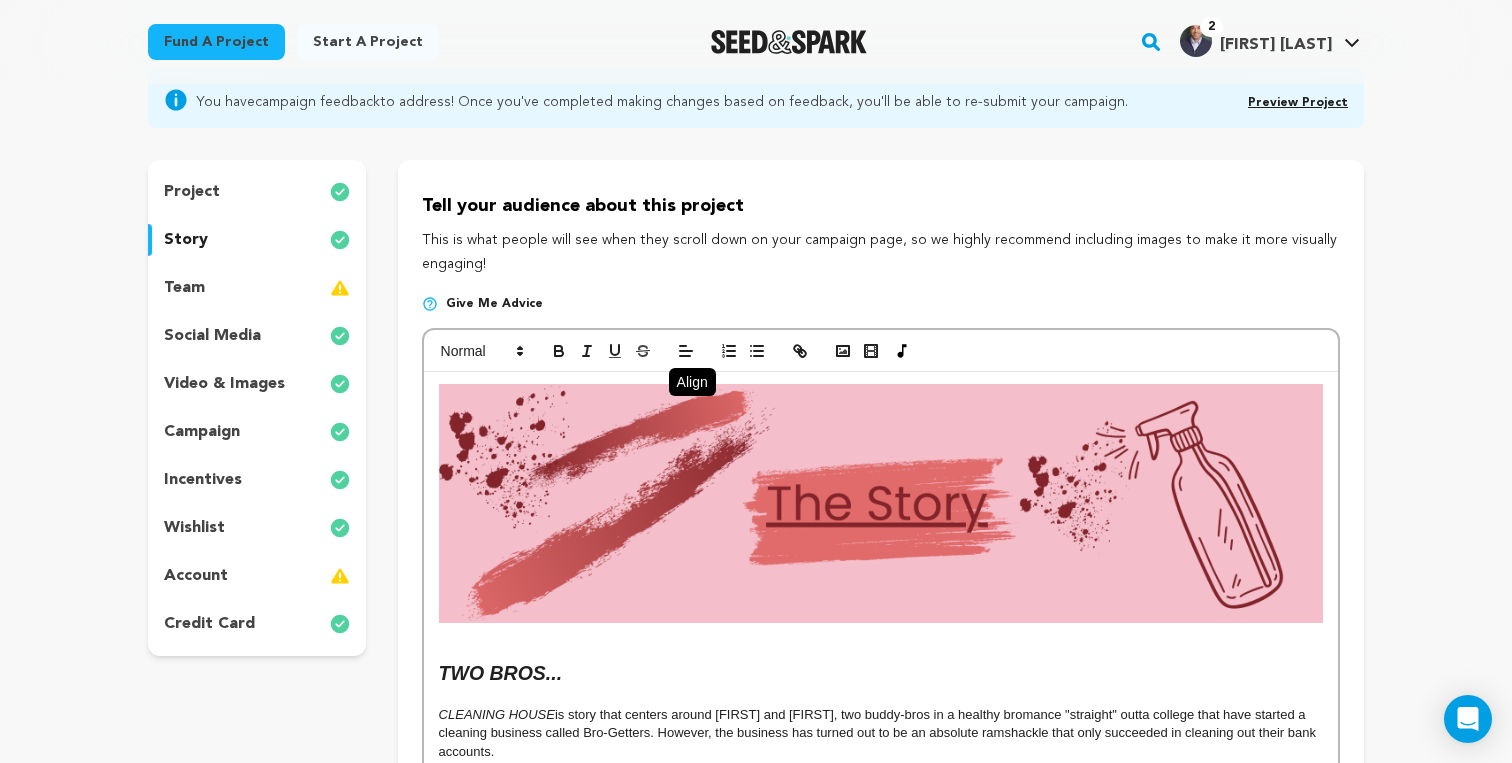scroll, scrollTop: 0, scrollLeft: 0, axis: both 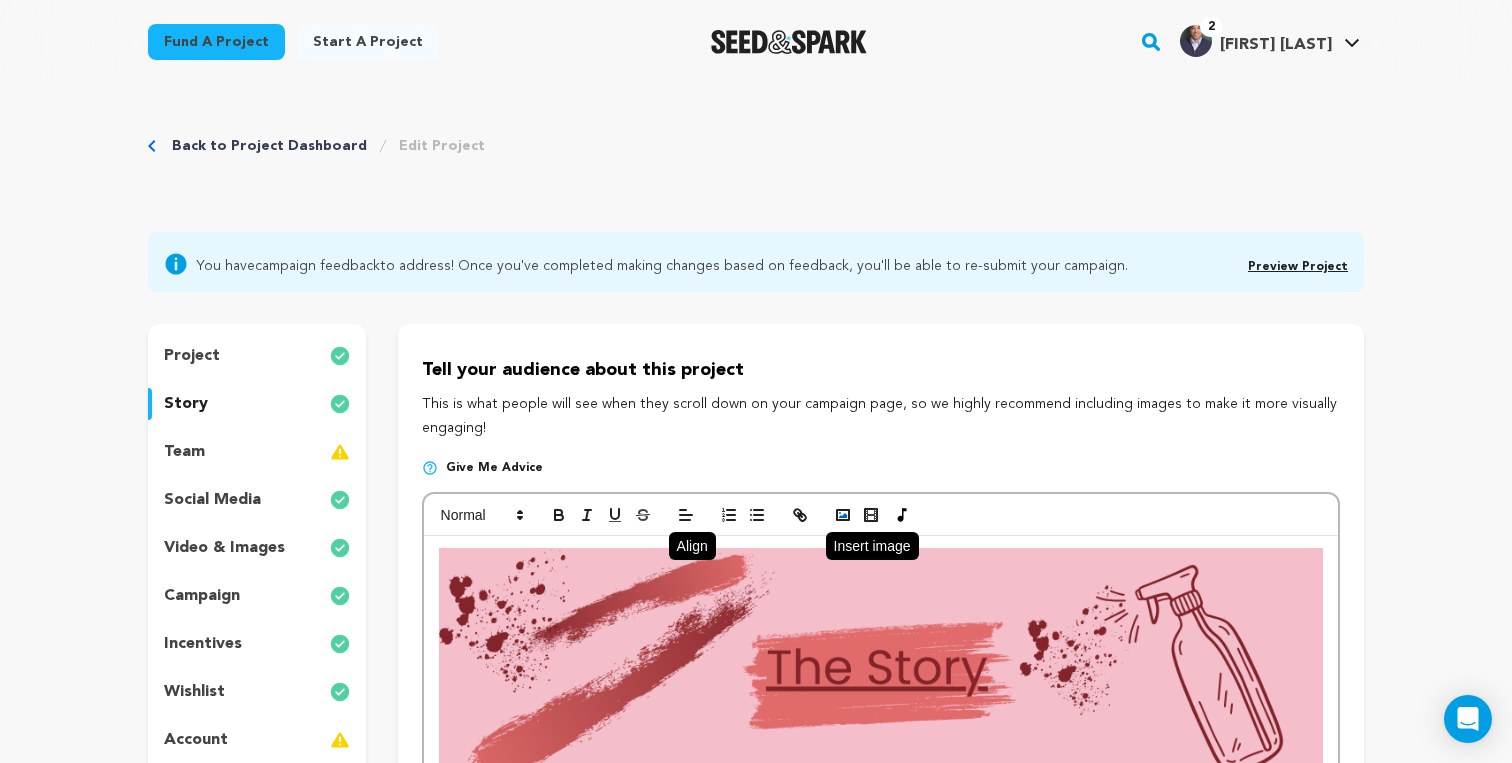 click 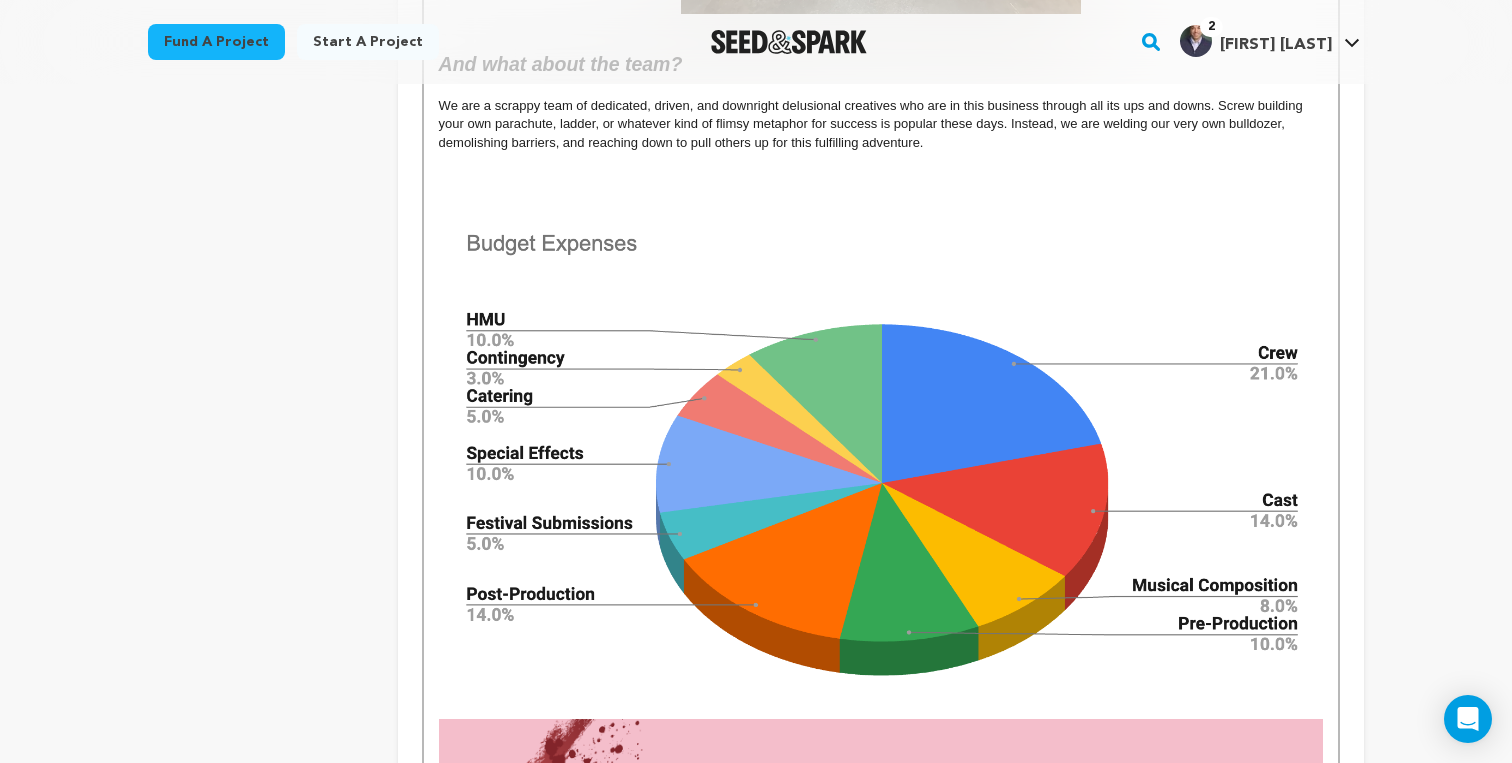 scroll, scrollTop: 4089, scrollLeft: 0, axis: vertical 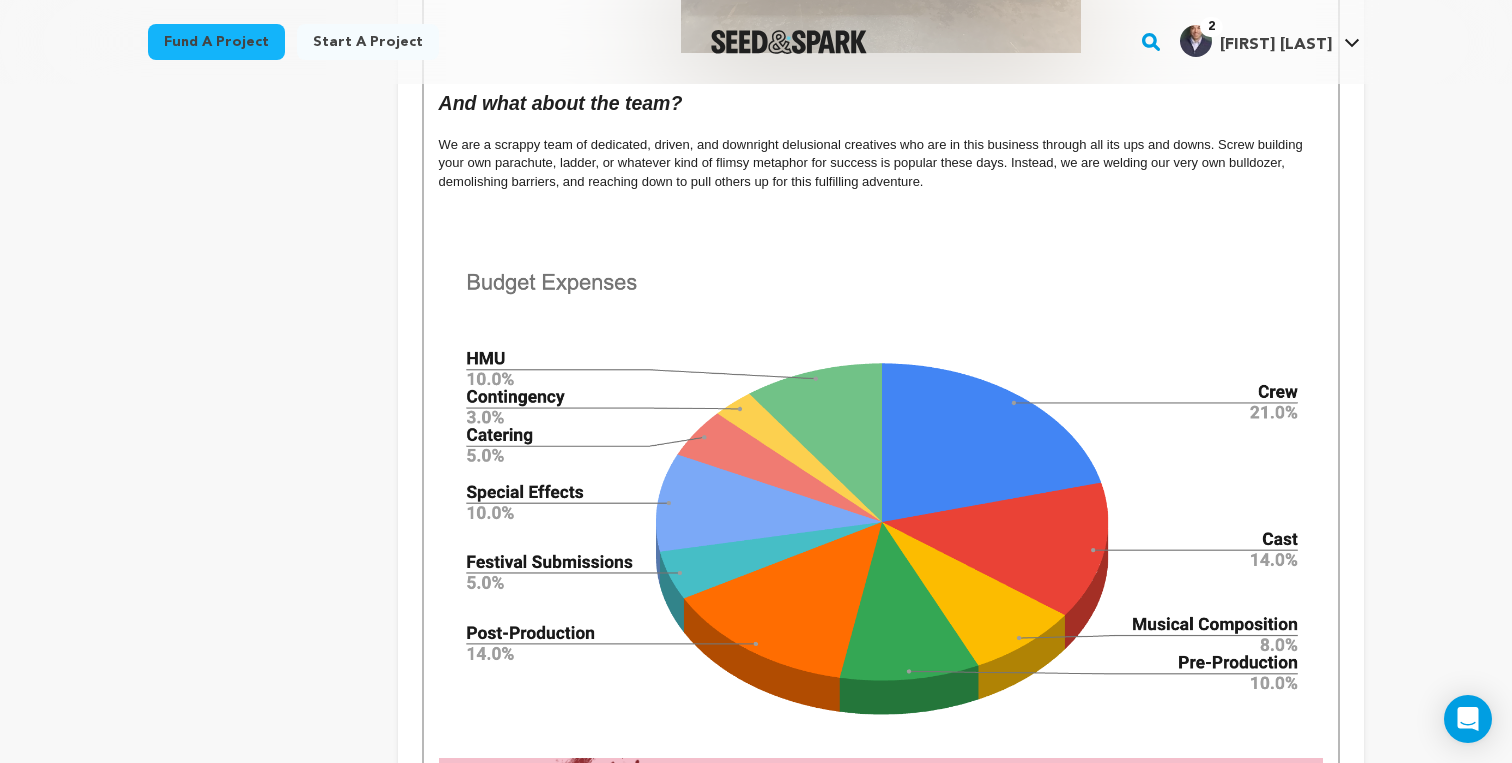 click at bounding box center (881, 501) 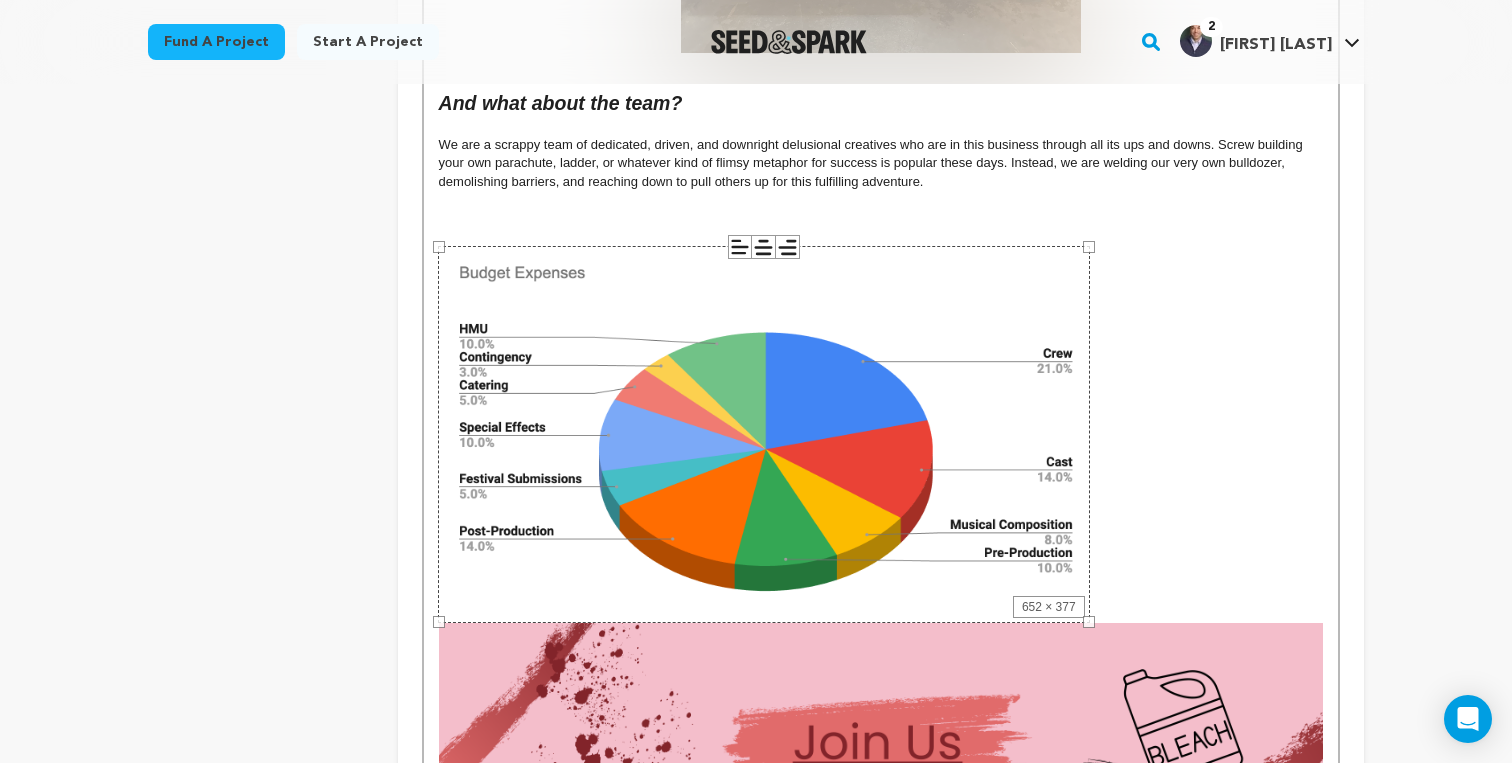 drag, startPoint x: 436, startPoint y: 751, endPoint x: 661, endPoint y: 343, distance: 465.9281 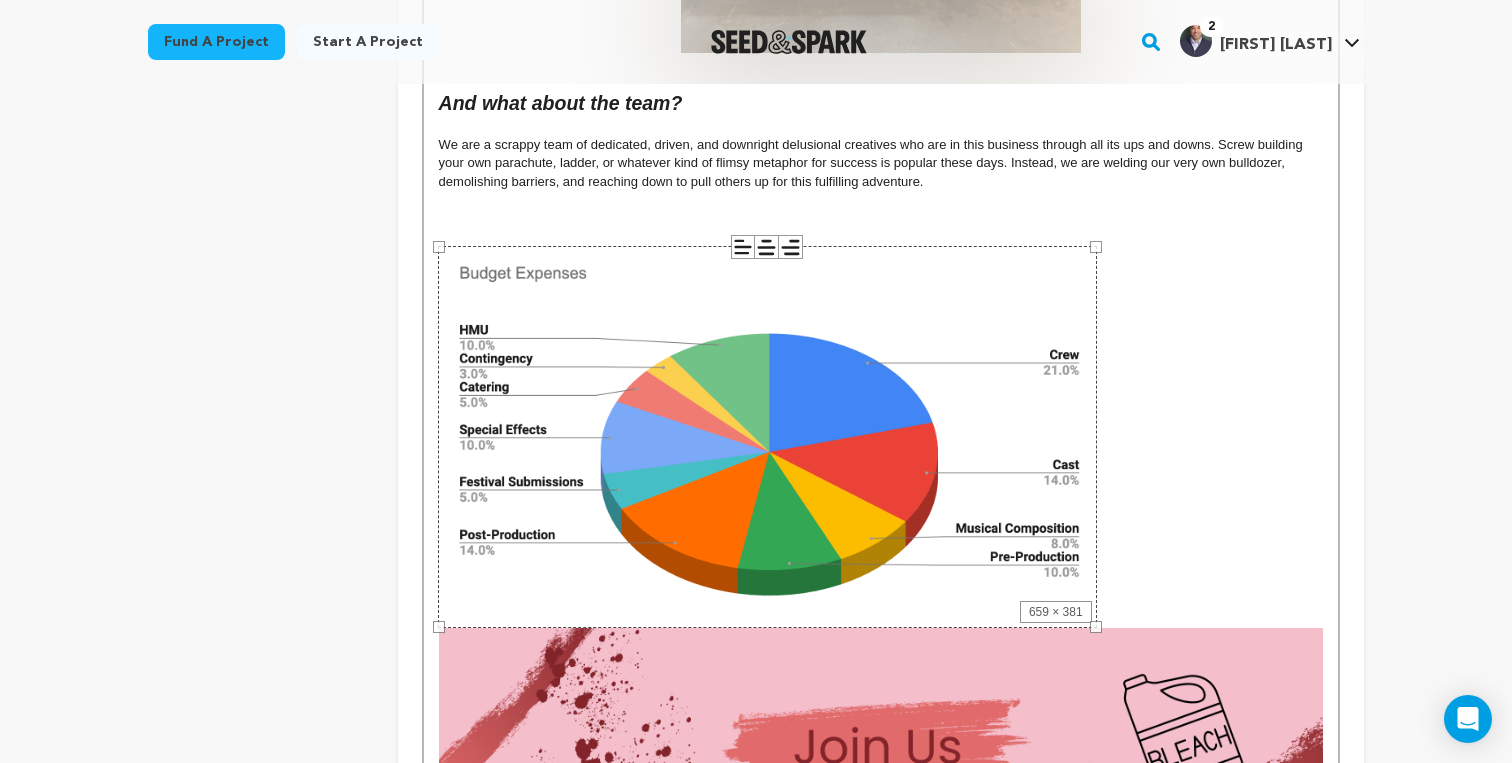 click at bounding box center [881, 436] 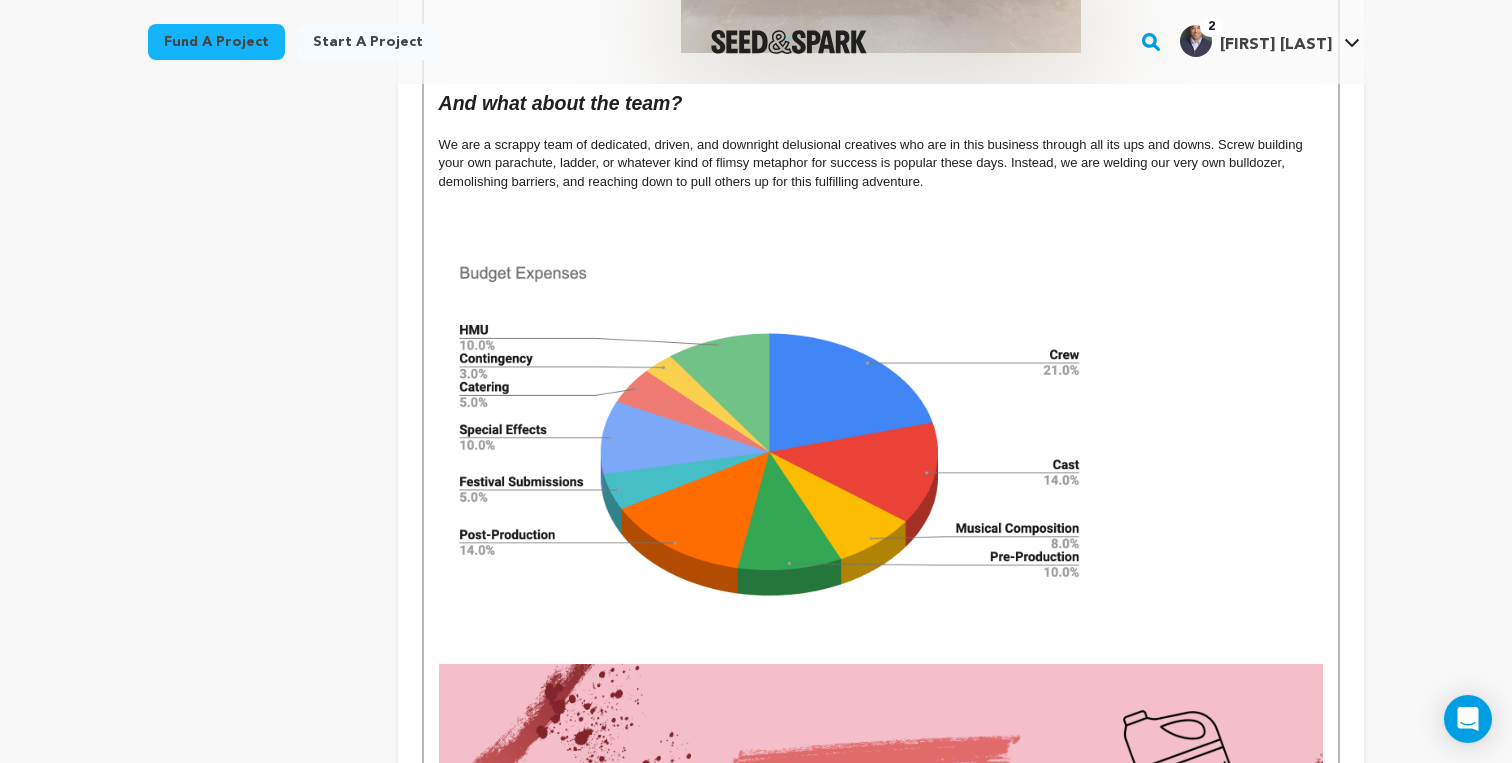 click at bounding box center (768, 436) 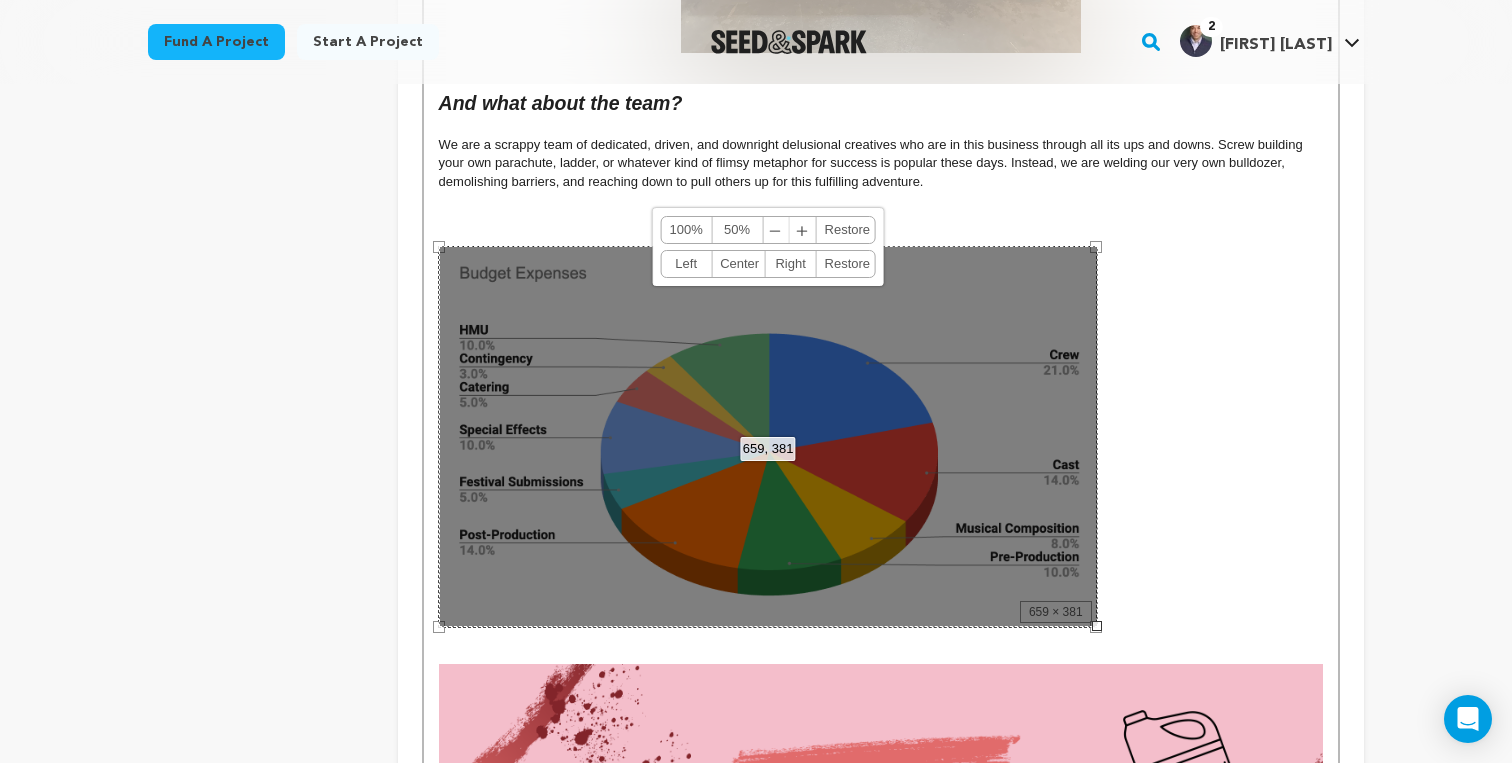 click on "Center" at bounding box center [738, 264] 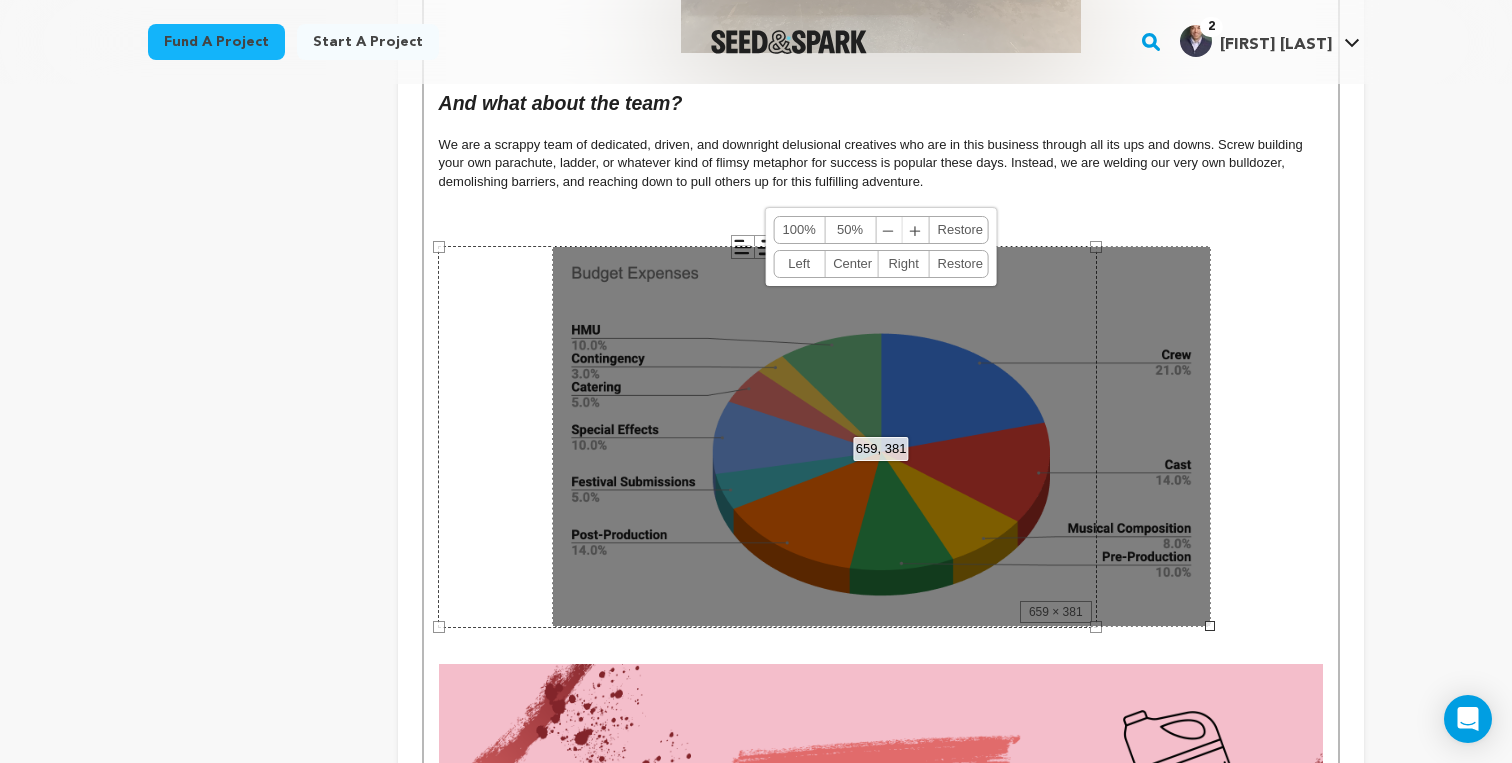 click at bounding box center (881, 219) 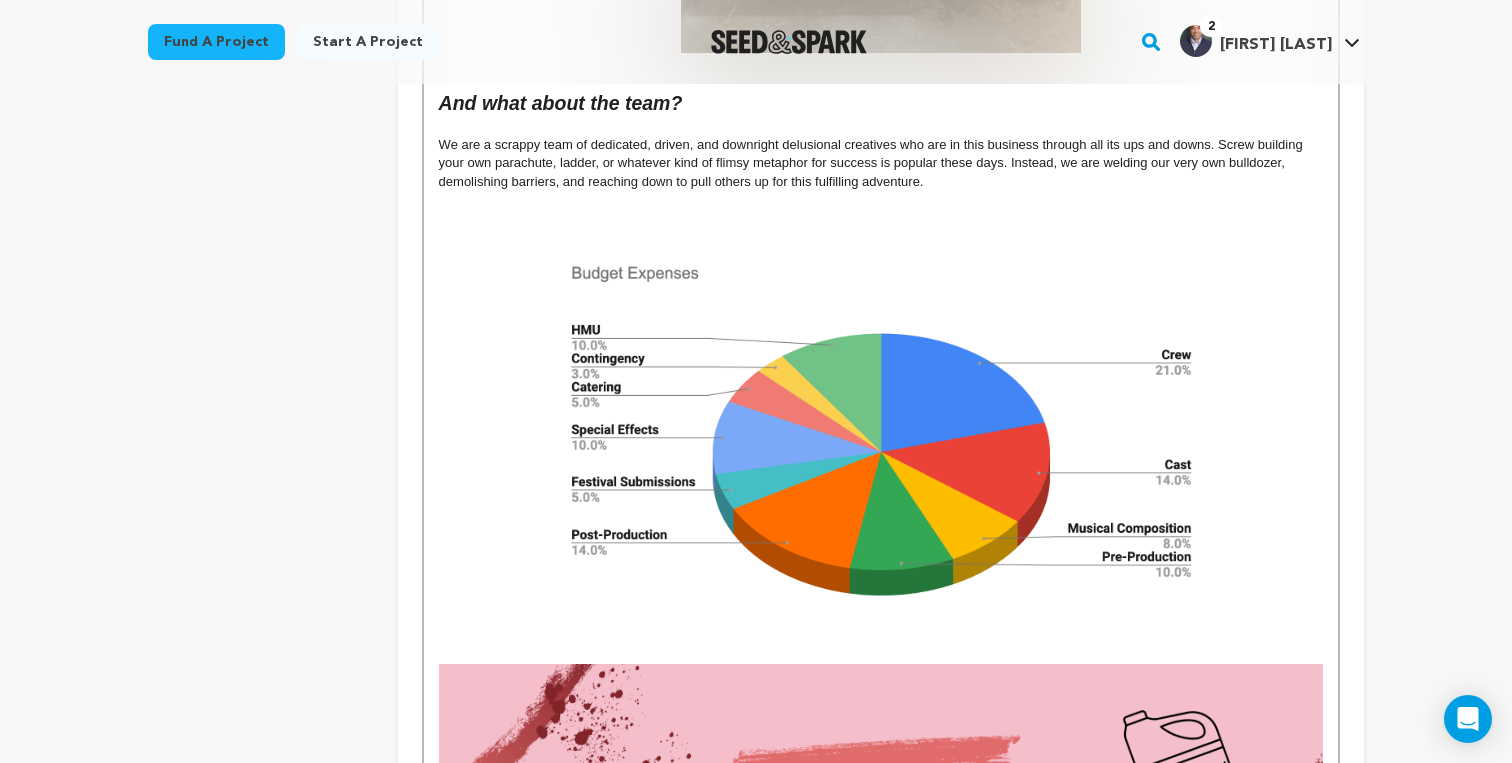 type 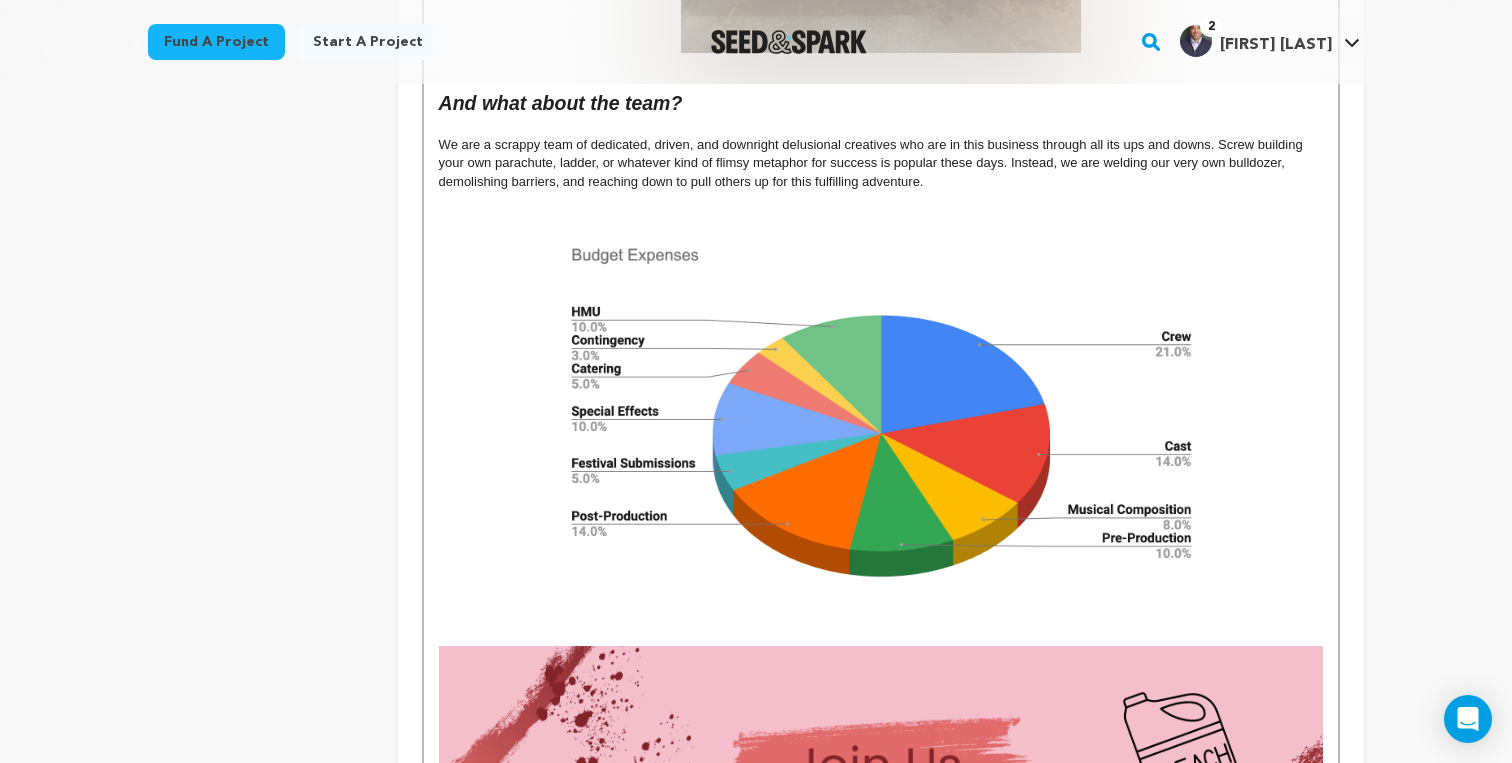 click at bounding box center (881, 219) 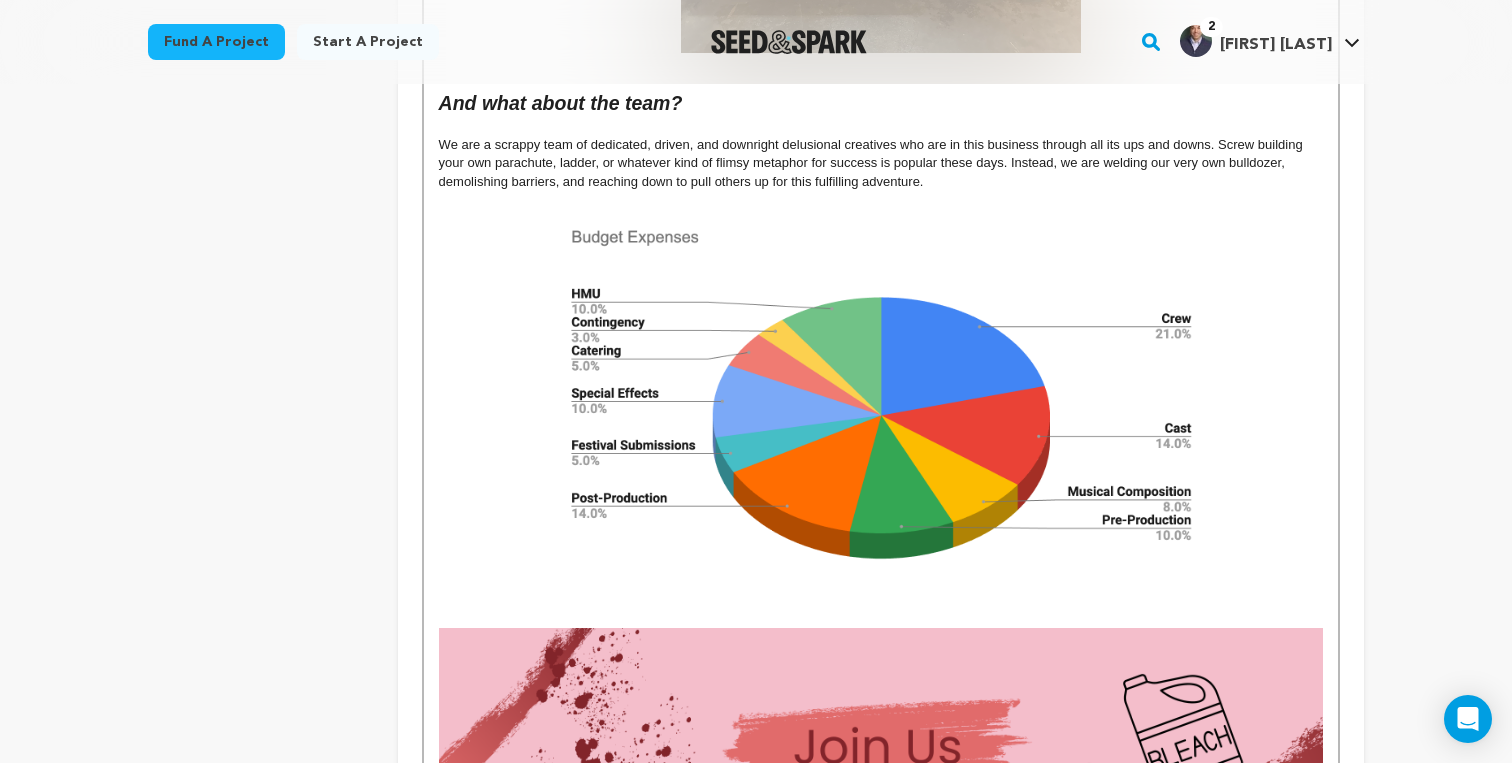 click at bounding box center [881, 618] 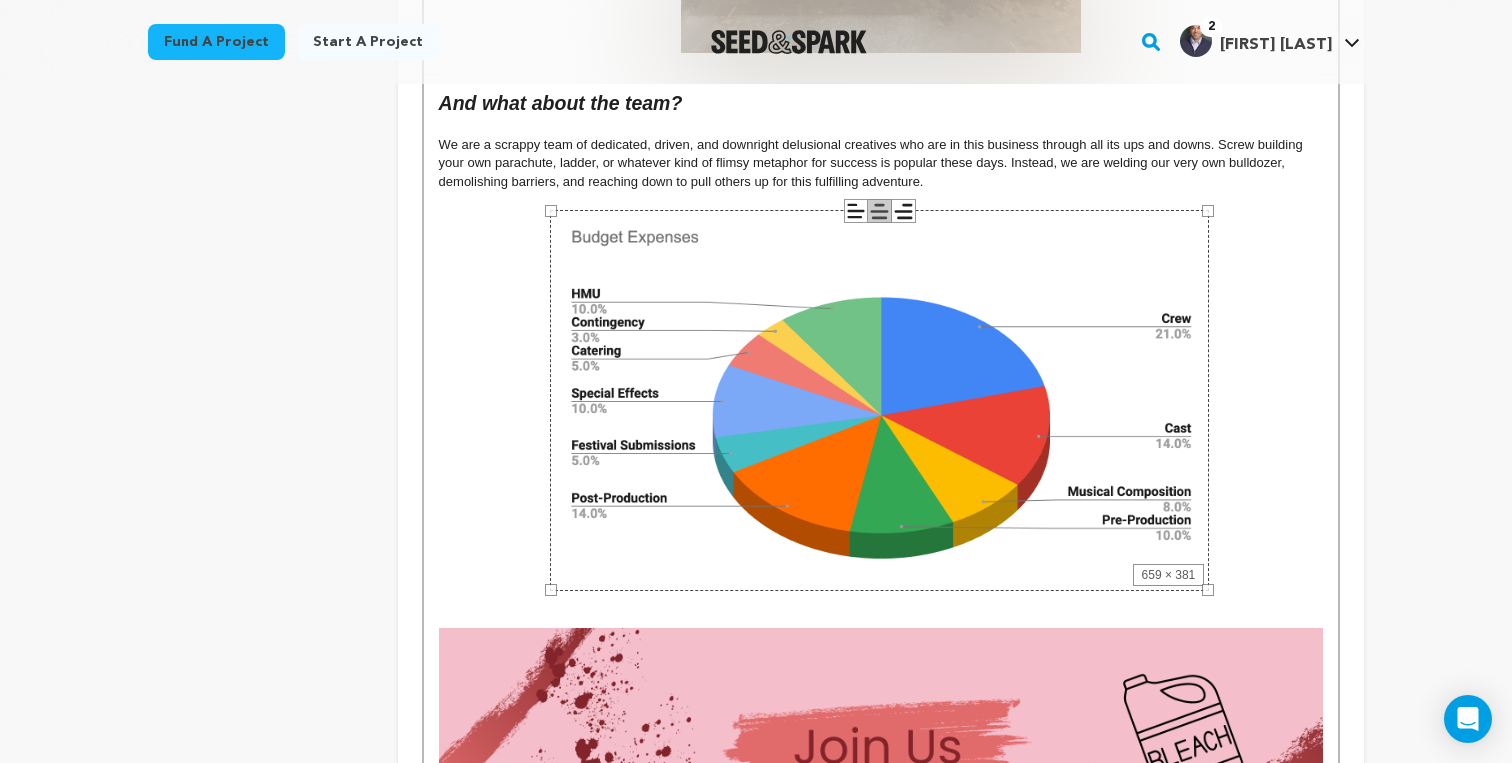 click at bounding box center [881, 600] 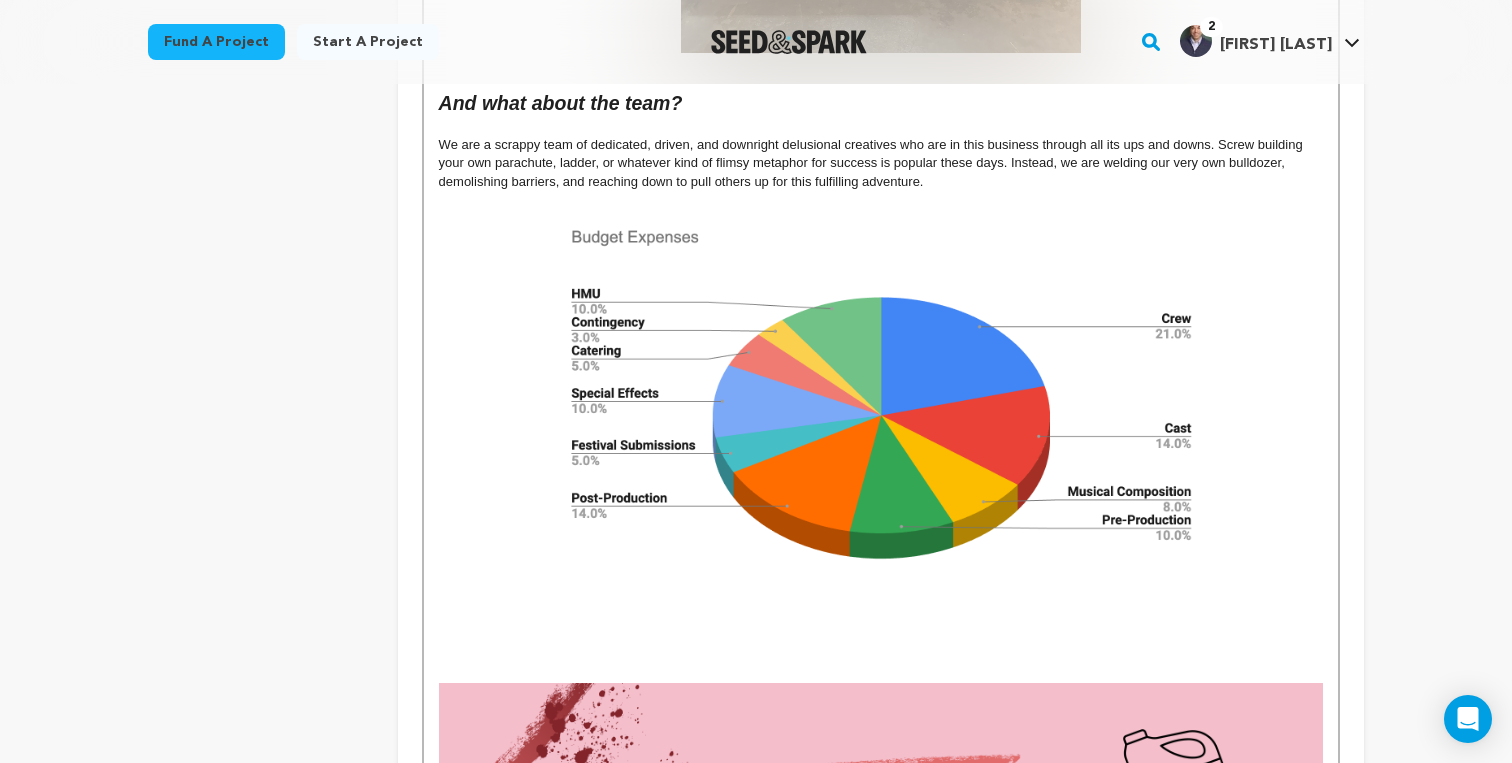 click at bounding box center (881, 618) 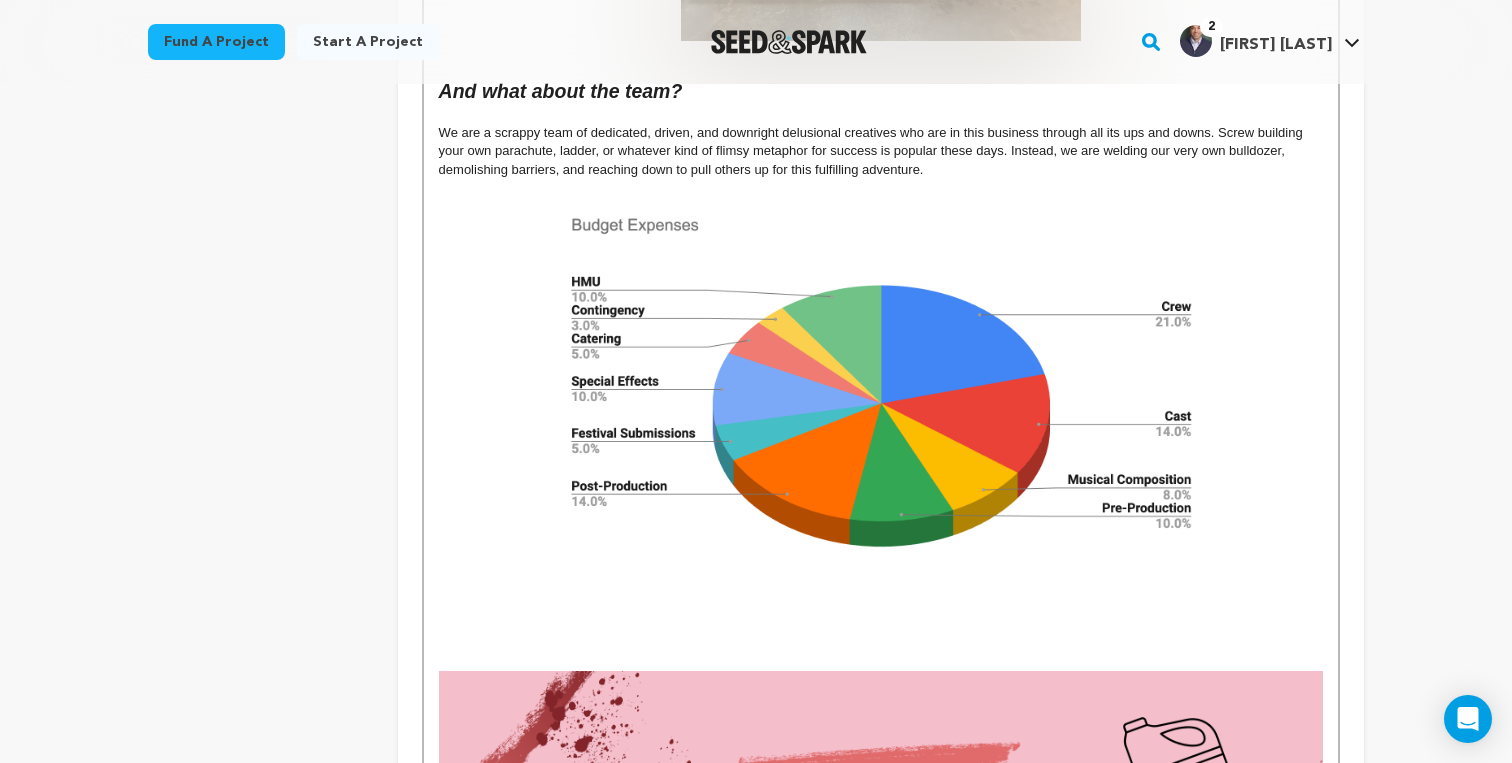 scroll, scrollTop: 4098, scrollLeft: 0, axis: vertical 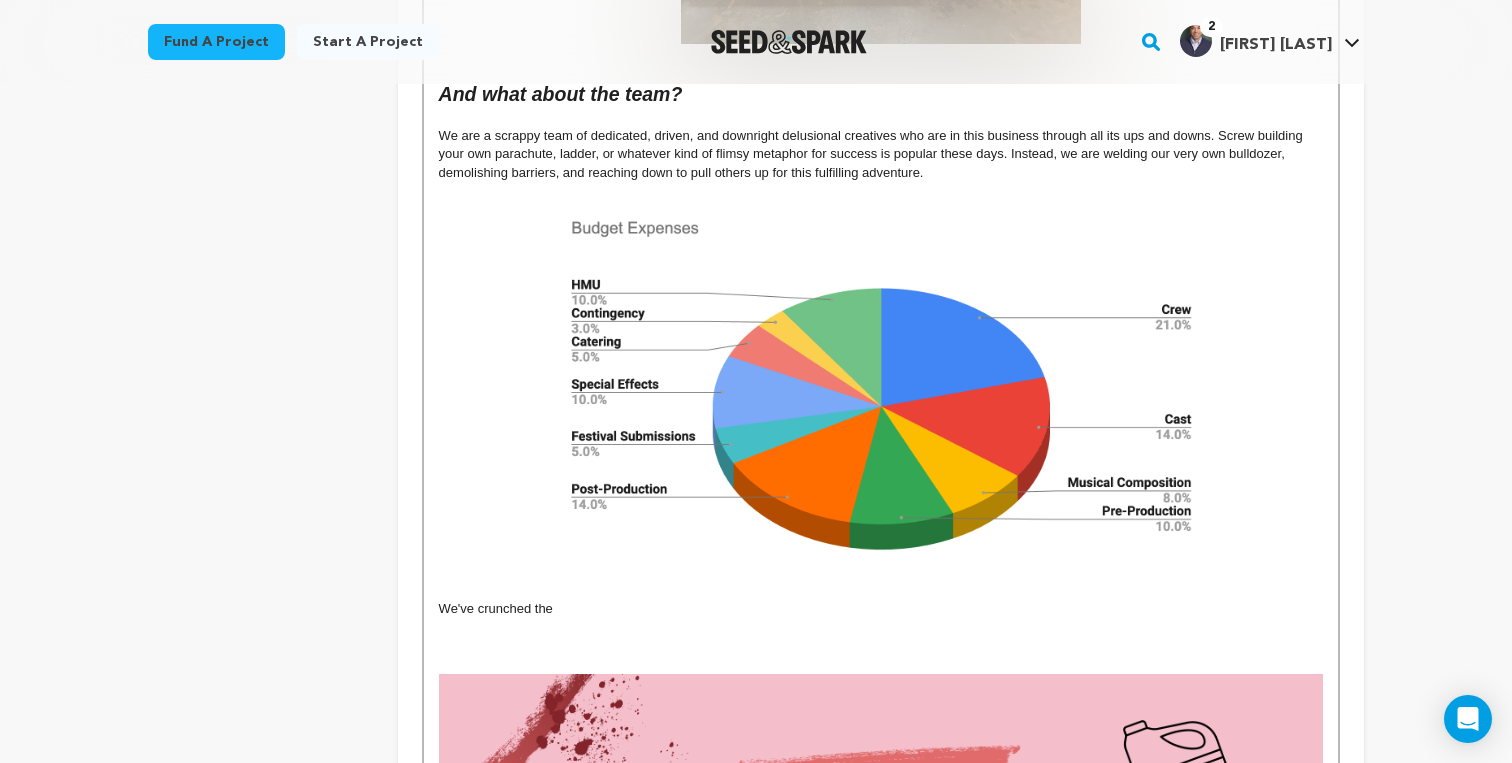 click on "TWO BROS... Cleaning House  is story that centers around Nate and Jake, two buddy-bros in a healthy bromance "straight" outta college that have started a cleaning business called Bro-Getters. However, the business has turned out to be an absolute ramshackle that only succeeded in cleaning out their bank accounts.  A BLOODY MESS... One night Nate stops by a client's house to share the news with Jake that he has decided to dissolve the business...only to find the owner dead, the house a wreck, and that Jake has been trying to fix the cash flow problem by working as a cleaner for the mob. WHAT COULD GO WRONG? On the verge of being discovered, Nate and Jake are forced to come to terms with their true feelings and work together if they're going to make it out in one piece-- or pieces.  This film draws its inspiration for mood & tone from the hypothetical question of what would happen if  Ready Or Not  and  Game Night  "You're only given a little spark of madness. You mustn't lose it." - Robin Williams and" at bounding box center (881, -1132) 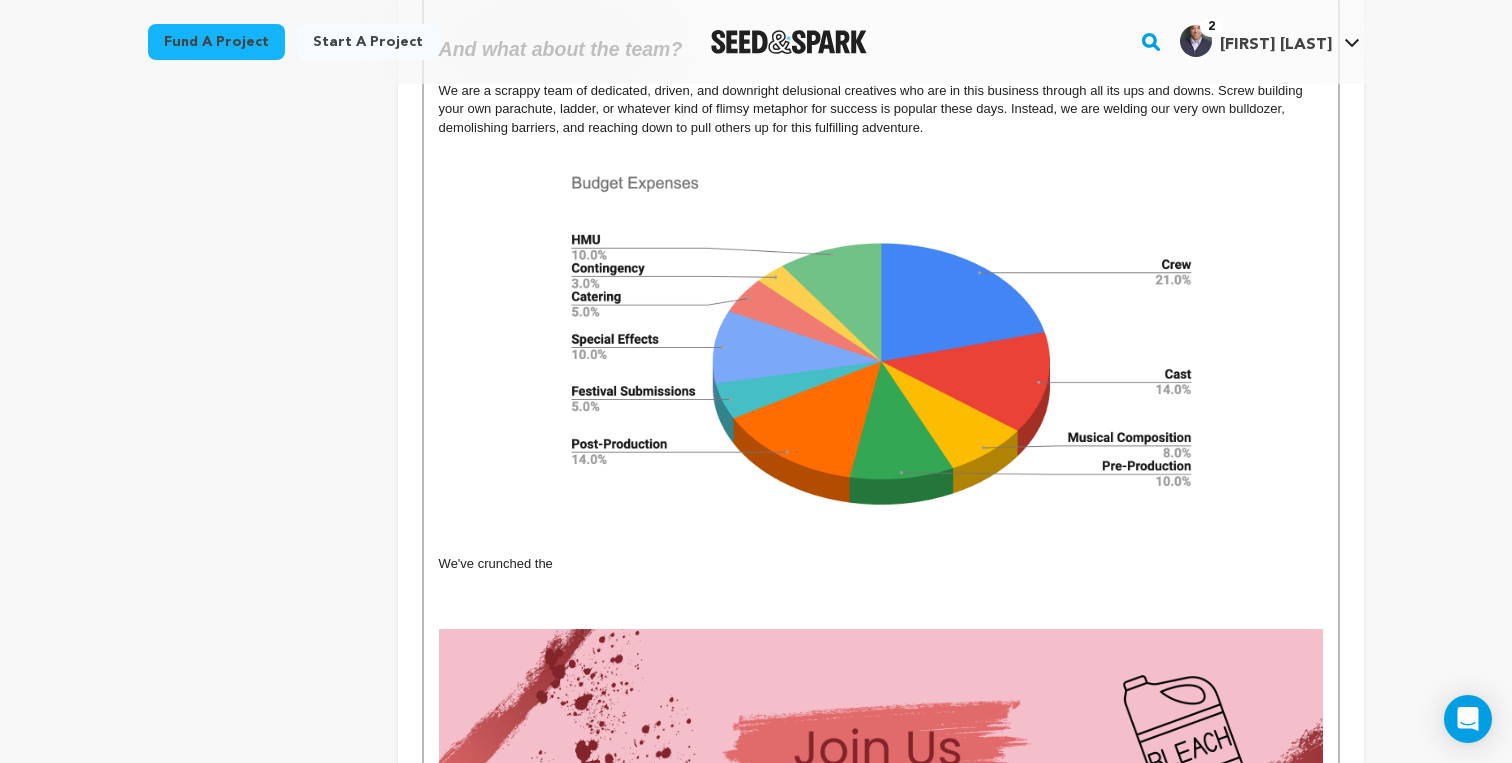 scroll, scrollTop: 4176, scrollLeft: 0, axis: vertical 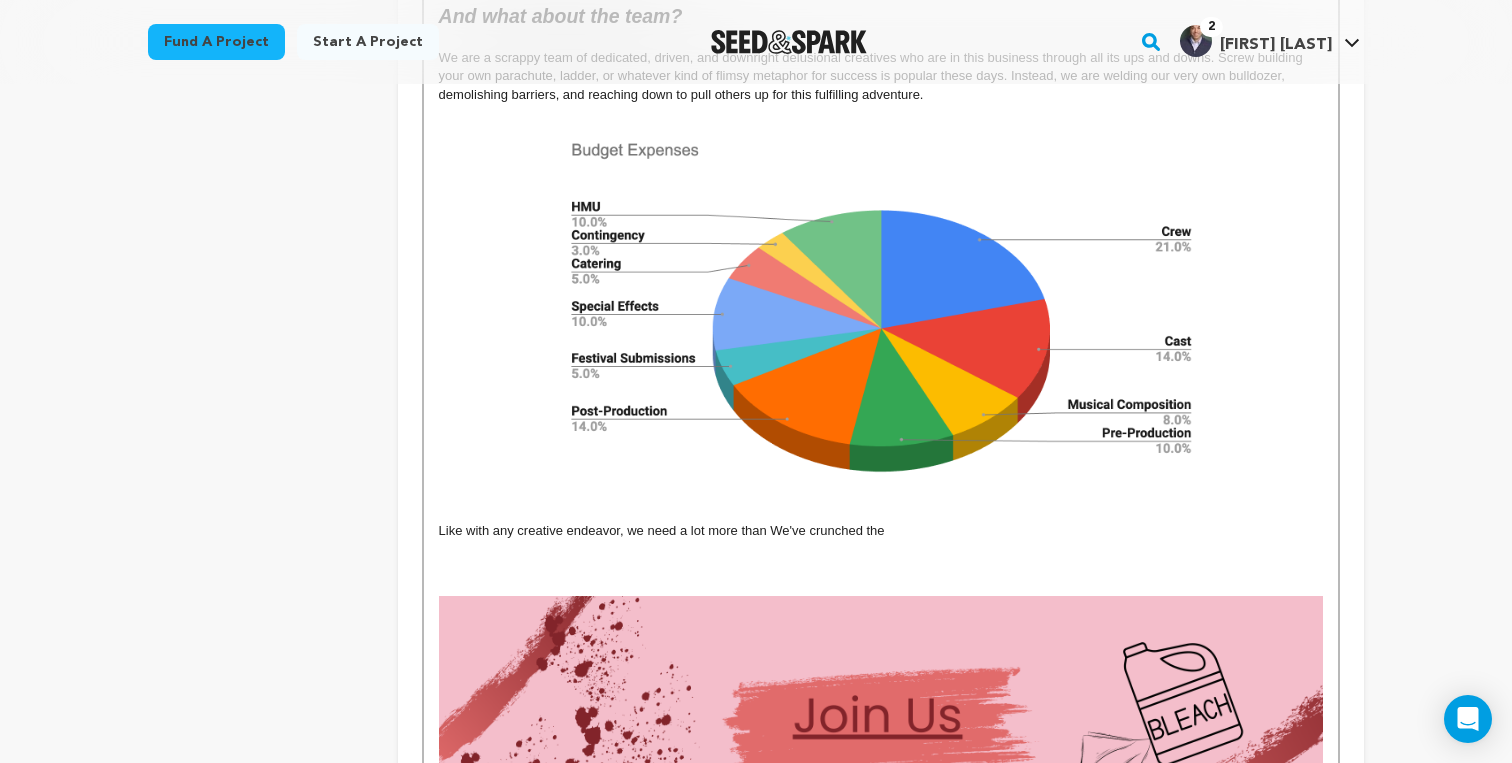 drag, startPoint x: 878, startPoint y: 534, endPoint x: 450, endPoint y: 537, distance: 428.01053 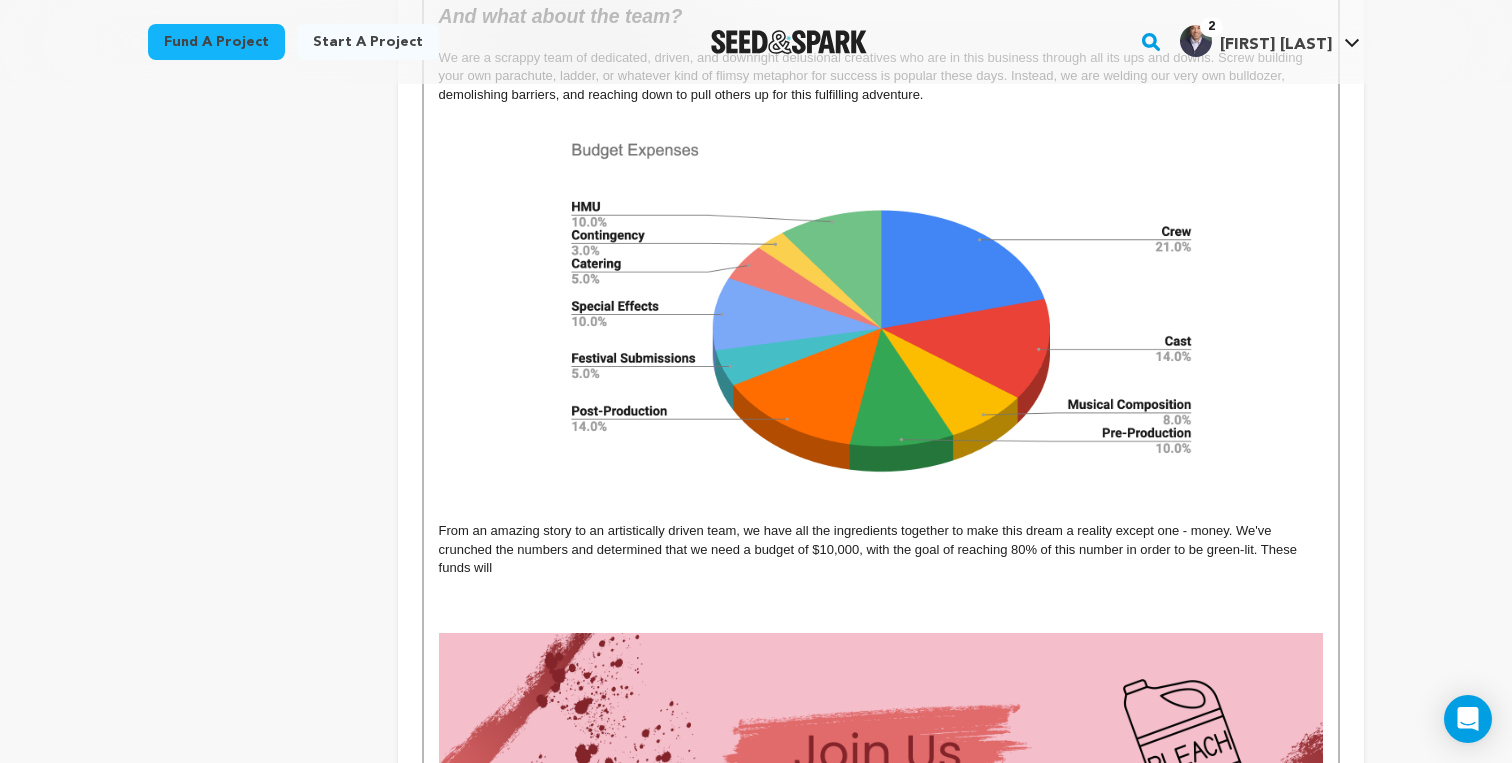 click at bounding box center (881, 586) 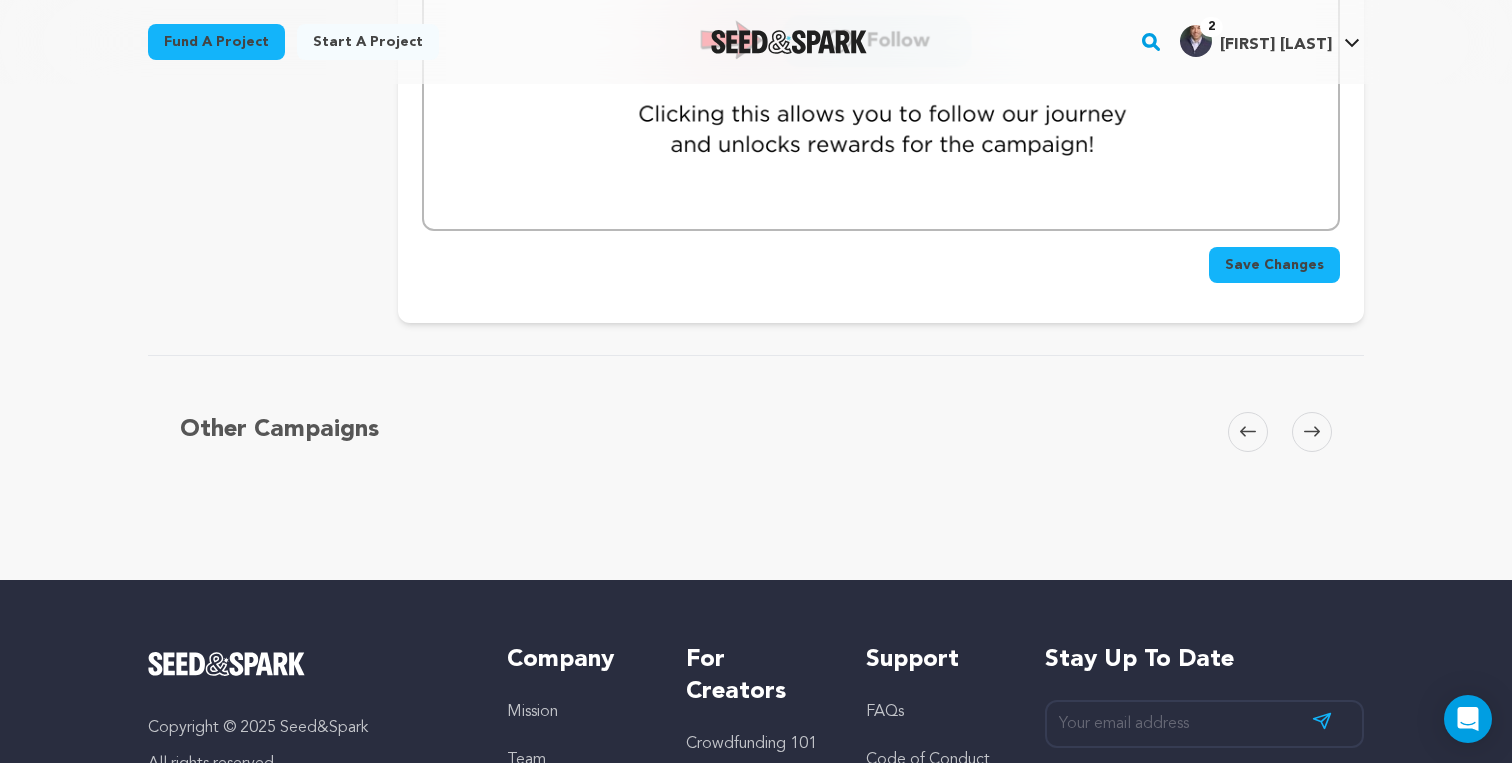 scroll, scrollTop: 5057, scrollLeft: 0, axis: vertical 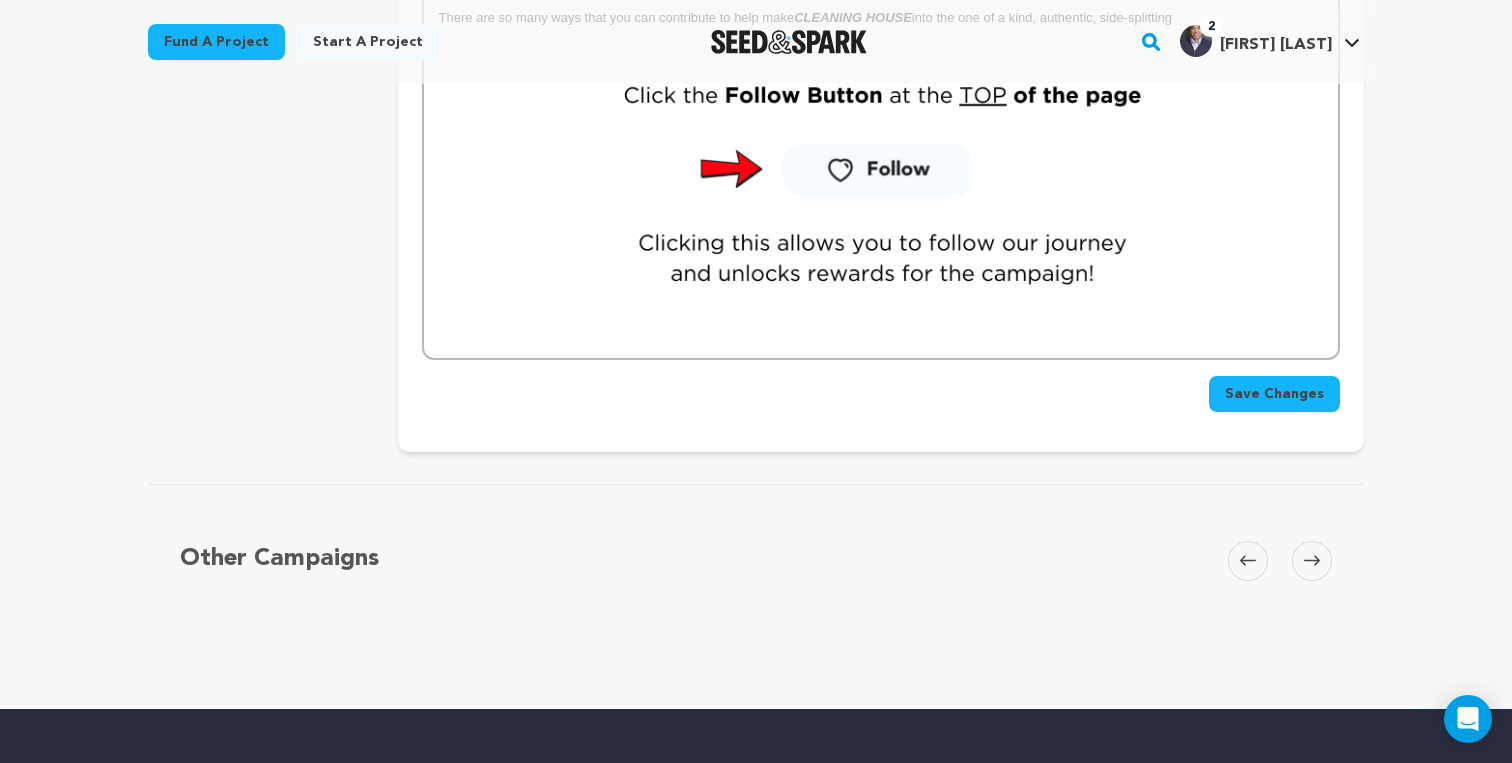 click on "Save Changes" at bounding box center (1274, 394) 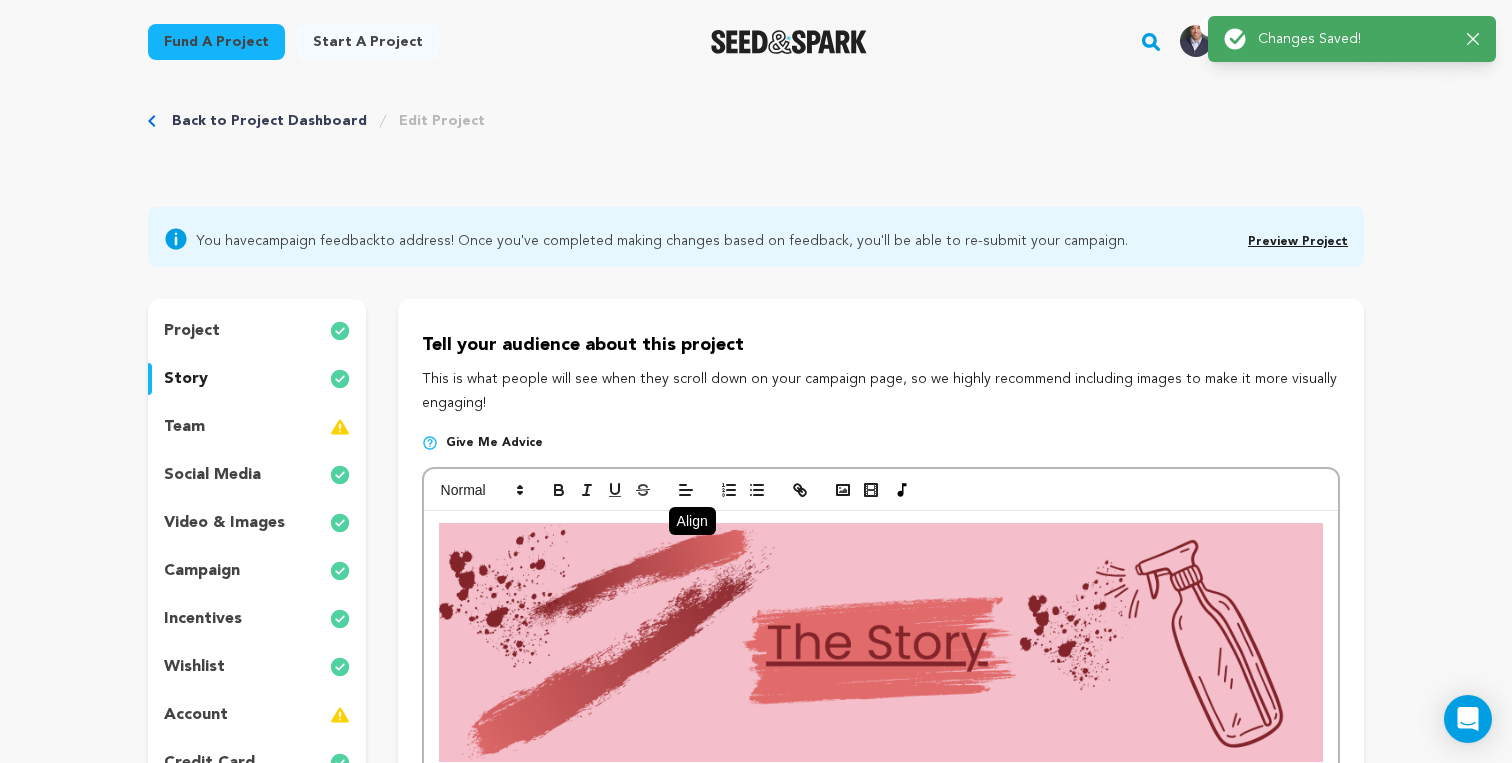 scroll, scrollTop: 0, scrollLeft: 0, axis: both 